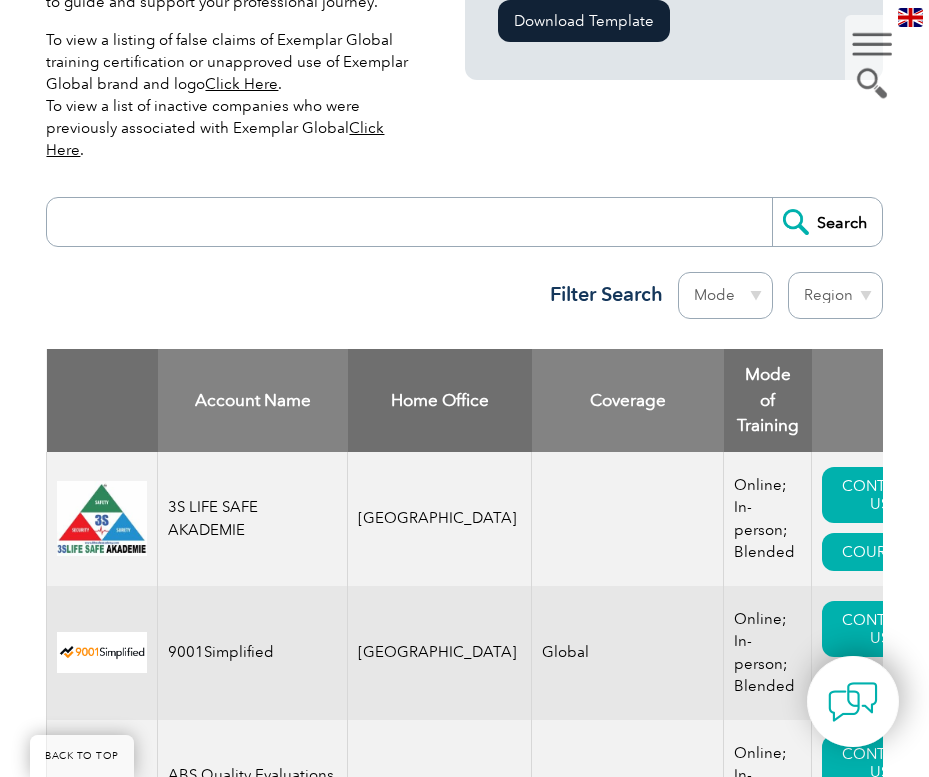 scroll, scrollTop: 700, scrollLeft: 0, axis: vertical 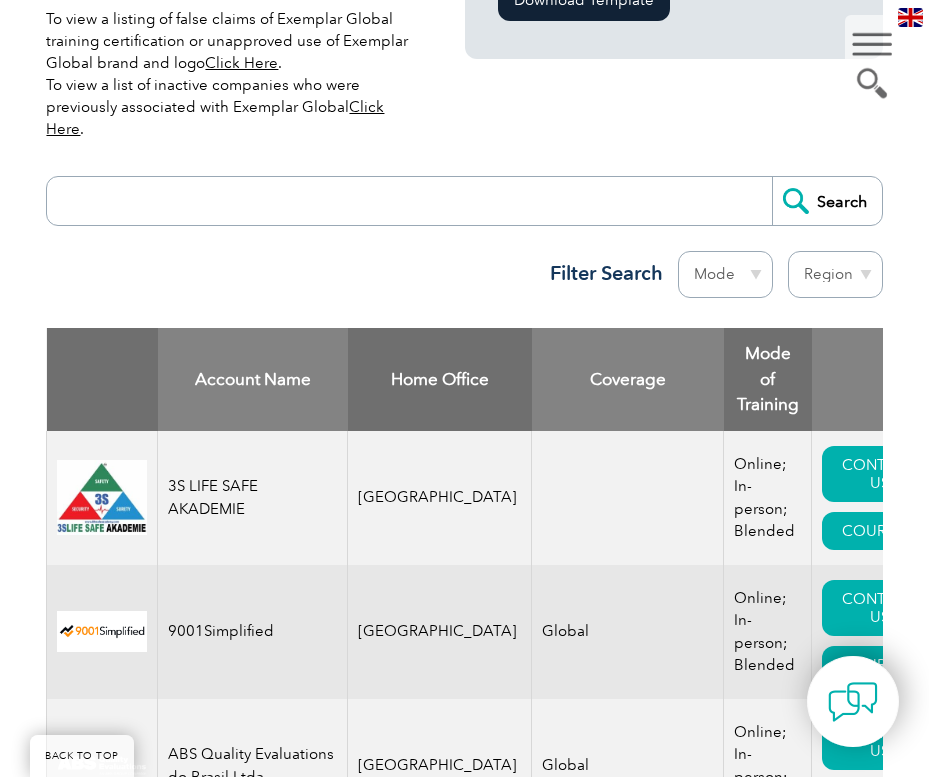 click on "Region   [GEOGRAPHIC_DATA]   [GEOGRAPHIC_DATA]   [GEOGRAPHIC_DATA]   [GEOGRAPHIC_DATA]   [GEOGRAPHIC_DATA]   [GEOGRAPHIC_DATA]   [GEOGRAPHIC_DATA]   [GEOGRAPHIC_DATA]   [GEOGRAPHIC_DATA]   [GEOGRAPHIC_DATA]   [GEOGRAPHIC_DATA]   [GEOGRAPHIC_DATA]   [GEOGRAPHIC_DATA]   [GEOGRAPHIC_DATA], [GEOGRAPHIC_DATA]   [GEOGRAPHIC_DATA]   [GEOGRAPHIC_DATA]   [GEOGRAPHIC_DATA]   [GEOGRAPHIC_DATA]   [GEOGRAPHIC_DATA]   [GEOGRAPHIC_DATA]   [GEOGRAPHIC_DATA]   [GEOGRAPHIC_DATA]   [GEOGRAPHIC_DATA]   [GEOGRAPHIC_DATA]   [GEOGRAPHIC_DATA]   [GEOGRAPHIC_DATA]   [GEOGRAPHIC_DATA]   [GEOGRAPHIC_DATA]   [GEOGRAPHIC_DATA]   [GEOGRAPHIC_DATA]   [GEOGRAPHIC_DATA]   [GEOGRAPHIC_DATA]   [GEOGRAPHIC_DATA]   [GEOGRAPHIC_DATA]   [GEOGRAPHIC_DATA]   [GEOGRAPHIC_DATA]   [GEOGRAPHIC_DATA]   [GEOGRAPHIC_DATA]   [GEOGRAPHIC_DATA]   [GEOGRAPHIC_DATA]" at bounding box center [835, 274] 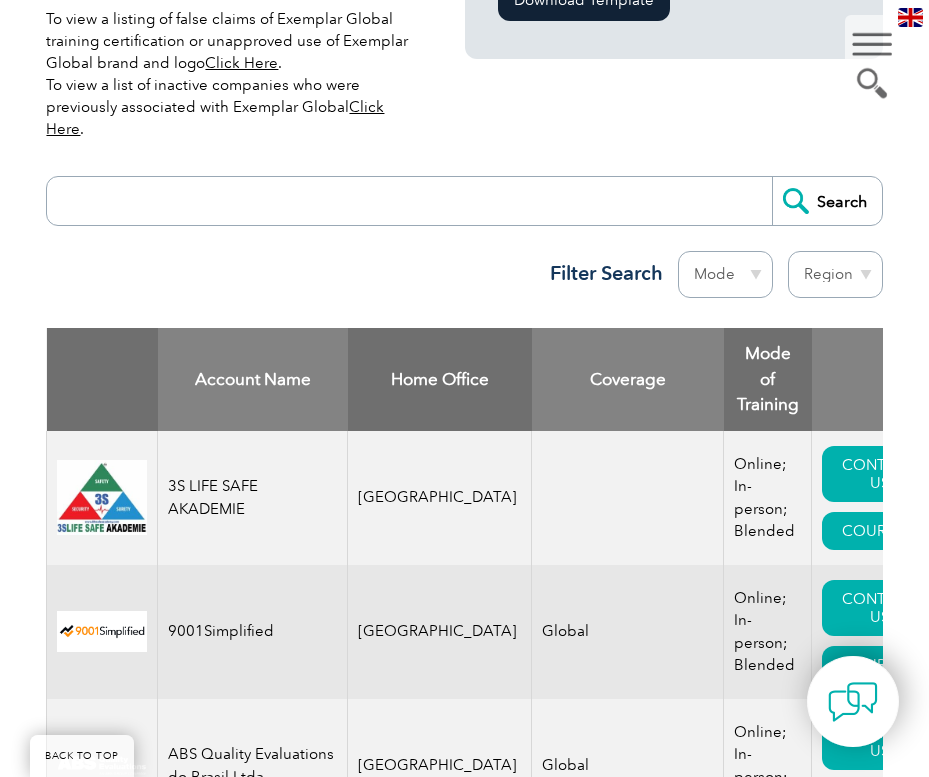 select on "[GEOGRAPHIC_DATA]" 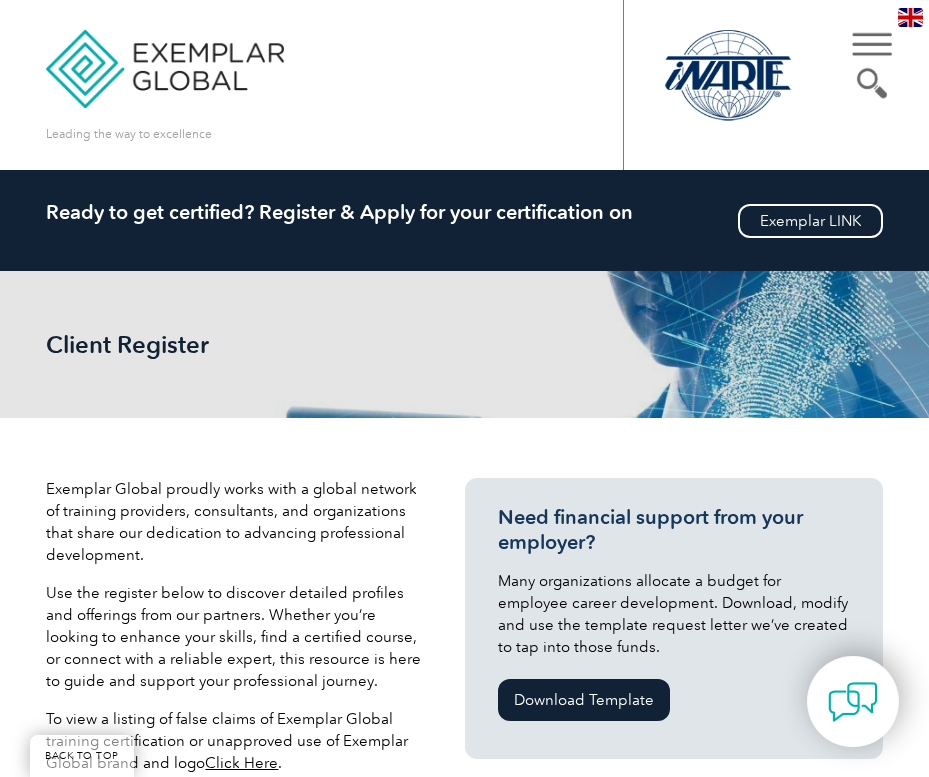 select on "[GEOGRAPHIC_DATA]" 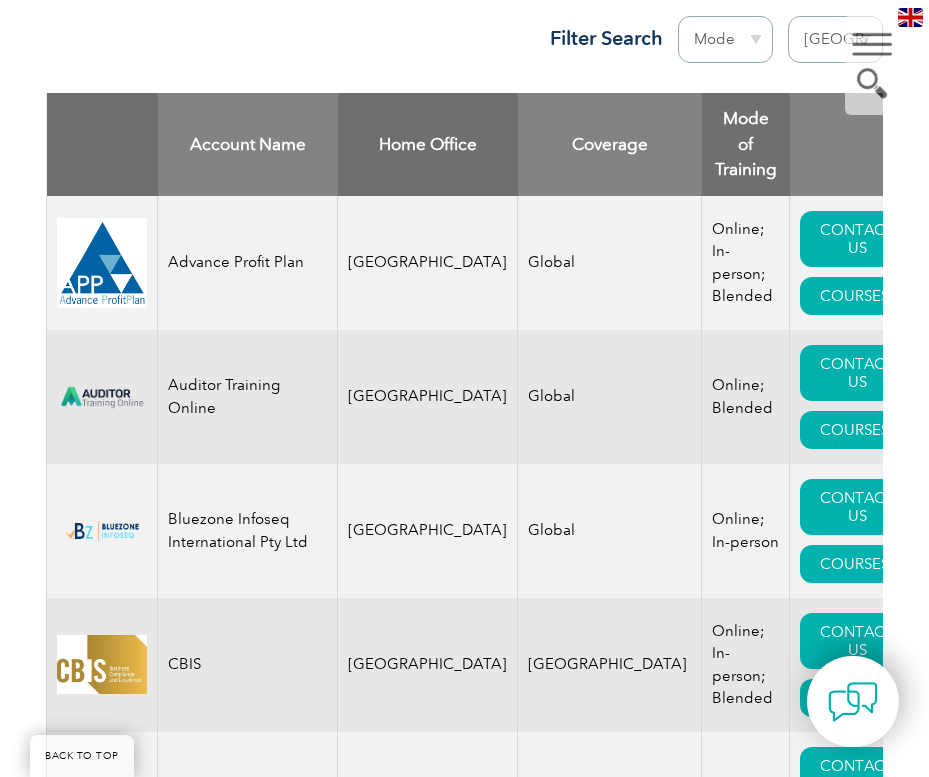 scroll, scrollTop: 900, scrollLeft: 0, axis: vertical 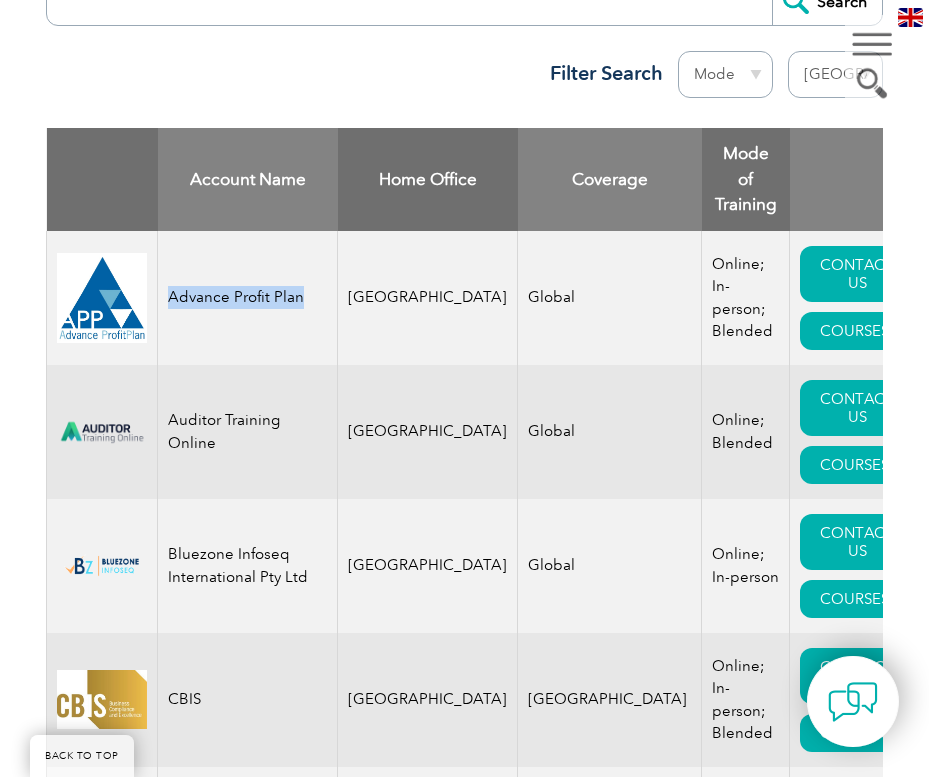 drag, startPoint x: 165, startPoint y: 257, endPoint x: 307, endPoint y: 238, distance: 143.26549 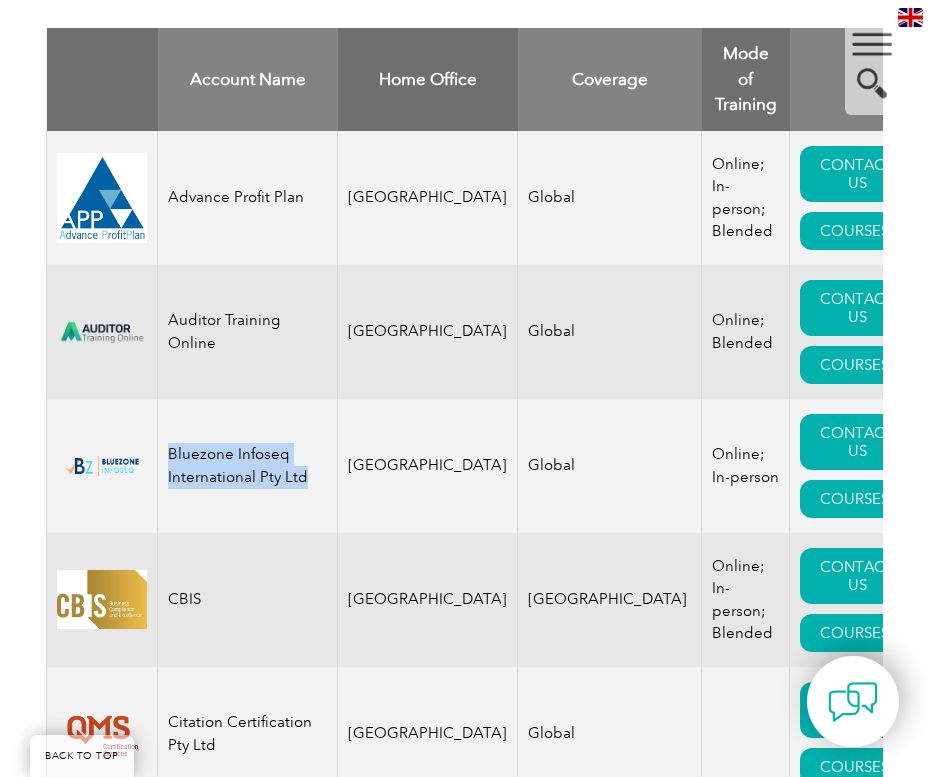 drag, startPoint x: 169, startPoint y: 404, endPoint x: 306, endPoint y: 427, distance: 138.91724 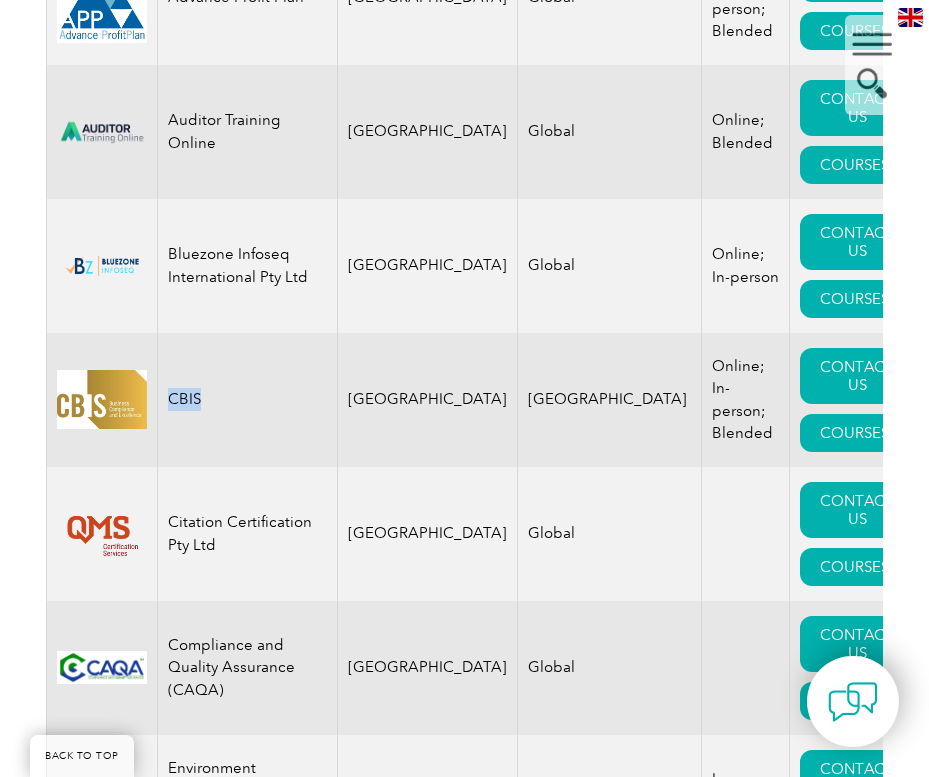 drag, startPoint x: 235, startPoint y: 348, endPoint x: 167, endPoint y: 347, distance: 68.007355 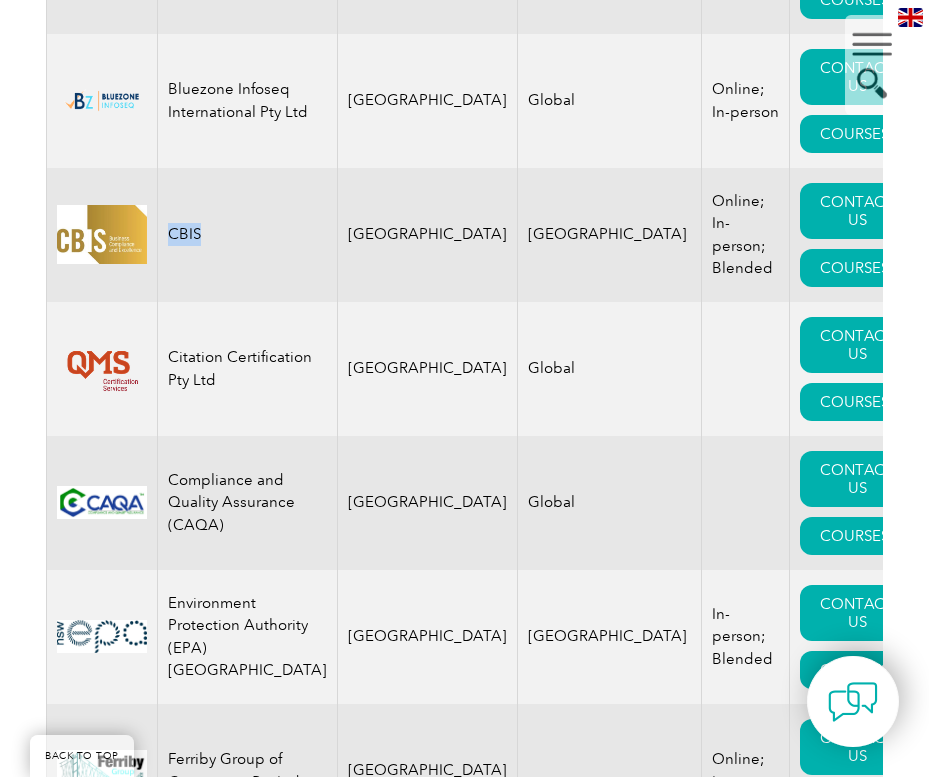 scroll, scrollTop: 1400, scrollLeft: 0, axis: vertical 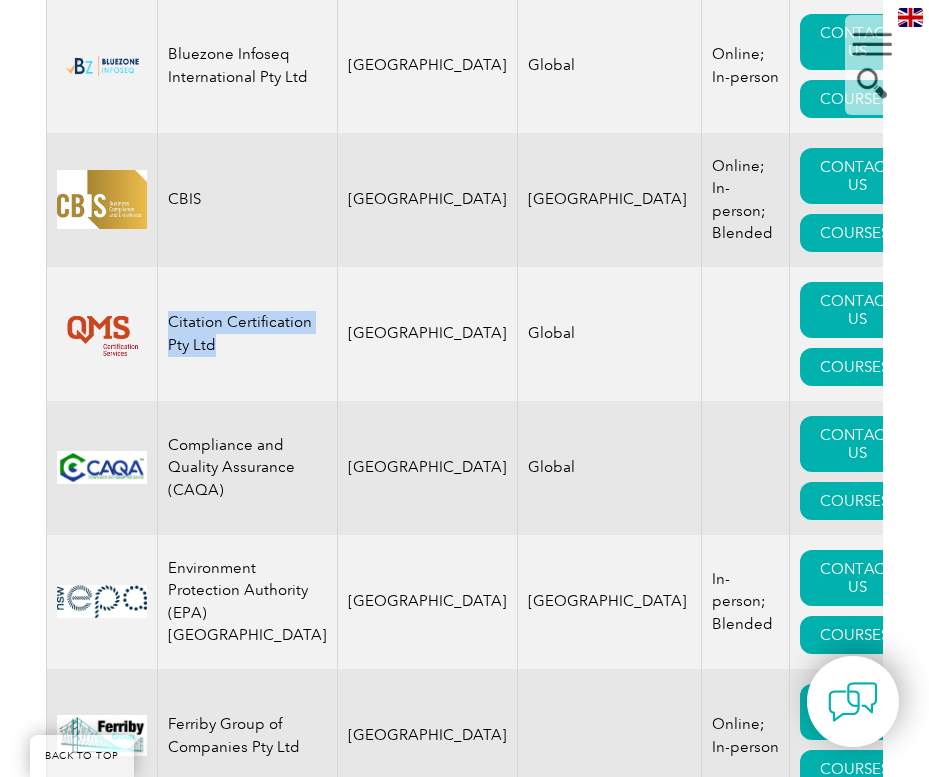 drag, startPoint x: 205, startPoint y: 297, endPoint x: 168, endPoint y: 279, distance: 41.14608 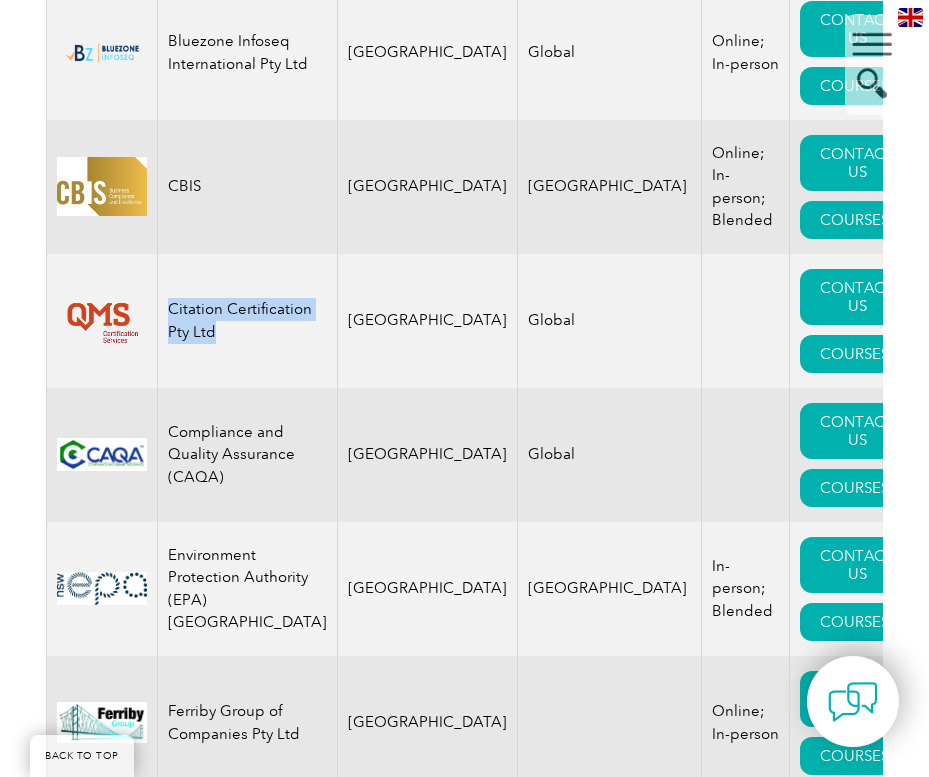 scroll, scrollTop: 1500, scrollLeft: 0, axis: vertical 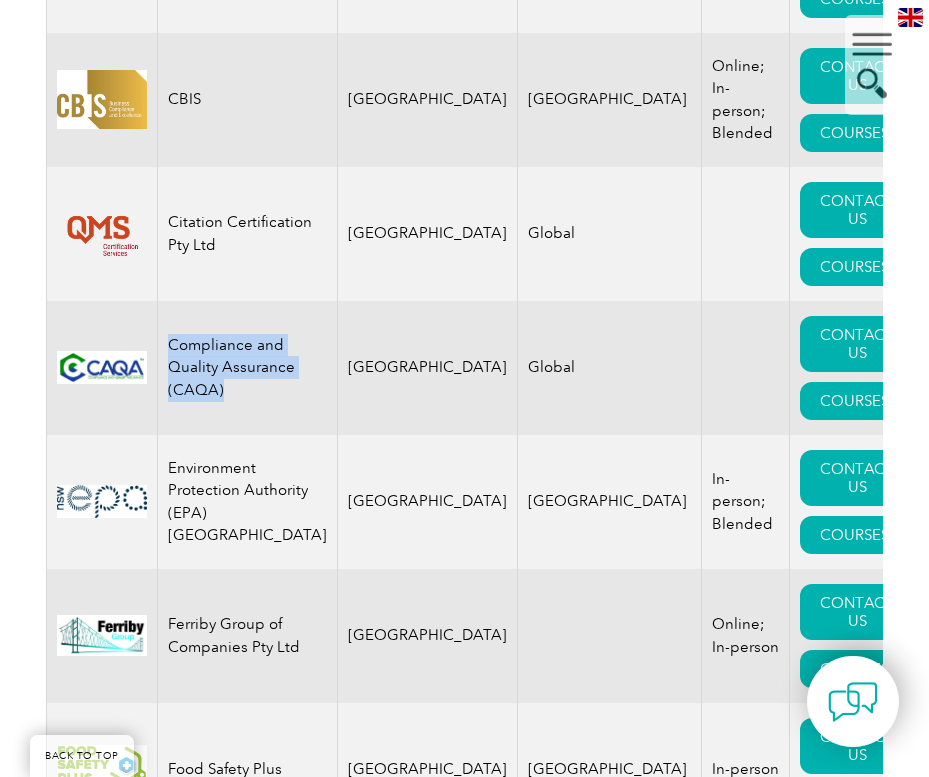 drag, startPoint x: 303, startPoint y: 330, endPoint x: 169, endPoint y: 310, distance: 135.48431 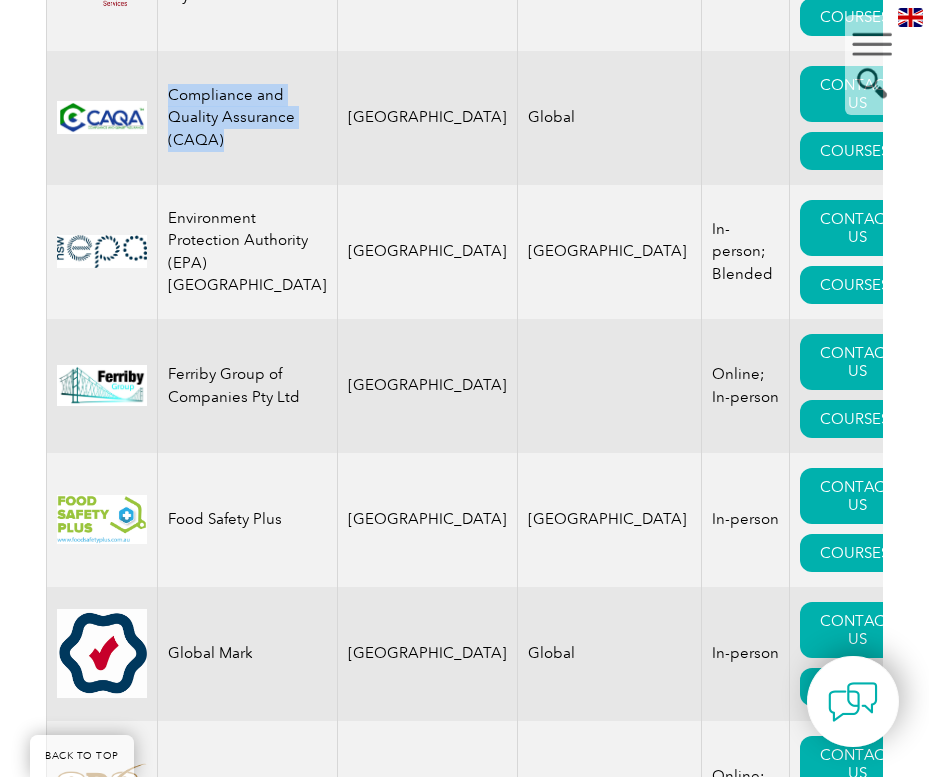 scroll, scrollTop: 1800, scrollLeft: 0, axis: vertical 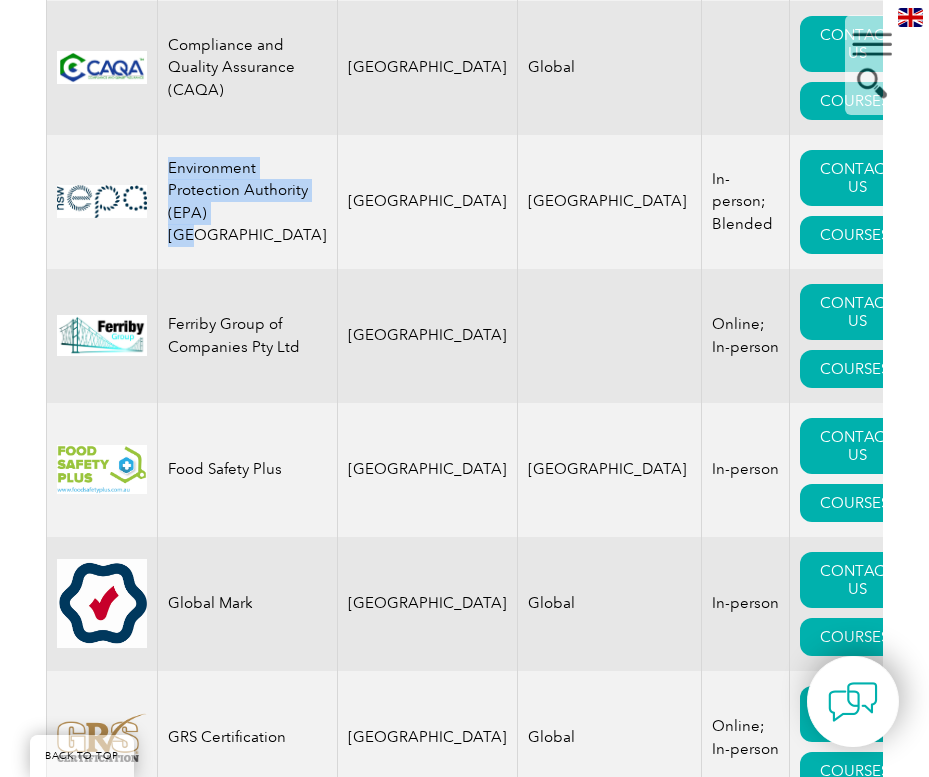 drag, startPoint x: 327, startPoint y: 168, endPoint x: 169, endPoint y: 147, distance: 159.38947 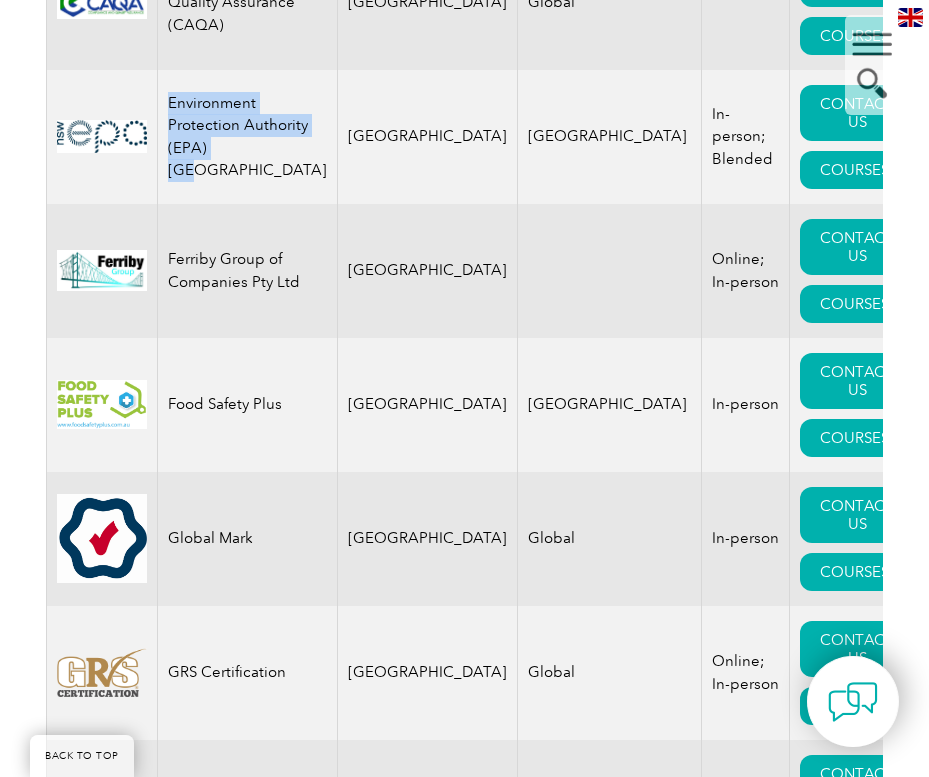 scroll, scrollTop: 1900, scrollLeft: 0, axis: vertical 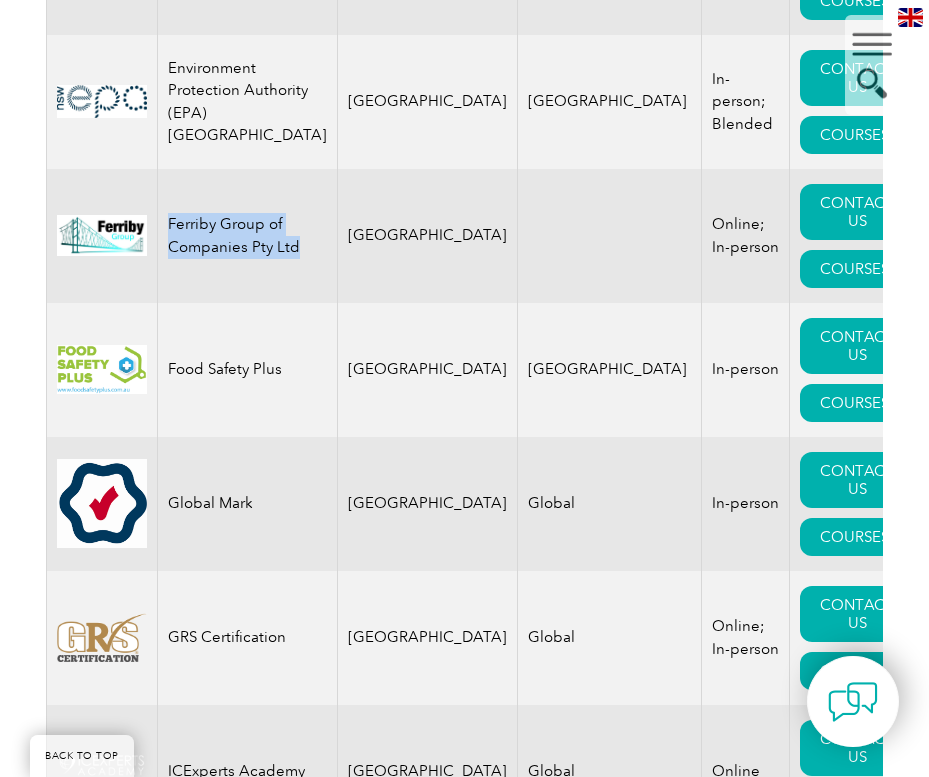 drag, startPoint x: 303, startPoint y: 200, endPoint x: 170, endPoint y: 173, distance: 135.71294 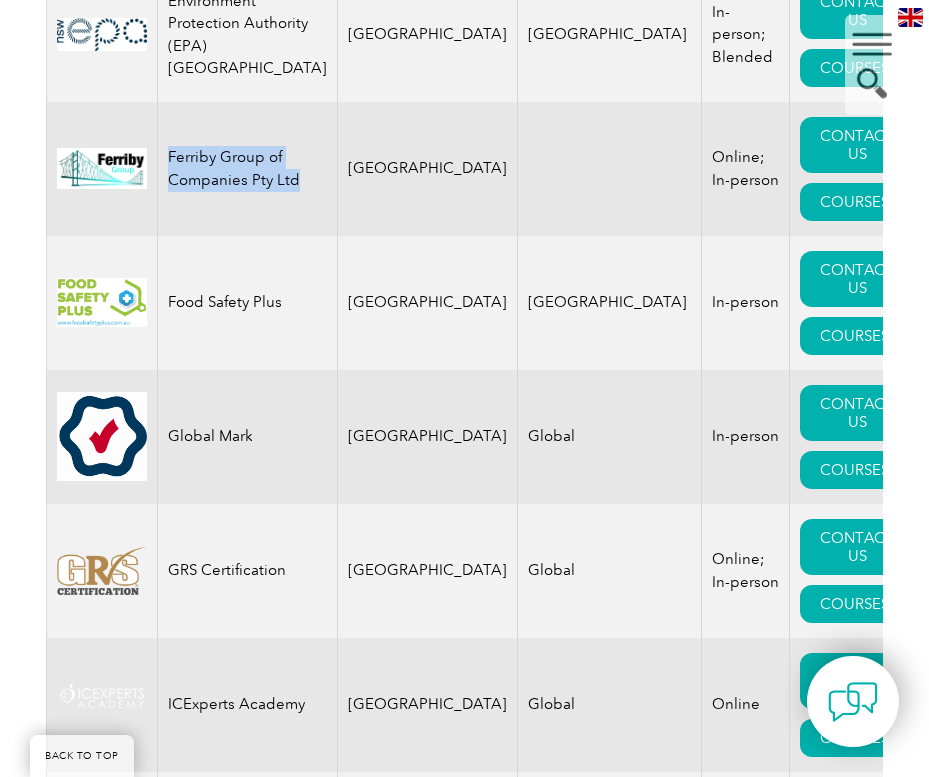 scroll, scrollTop: 2000, scrollLeft: 0, axis: vertical 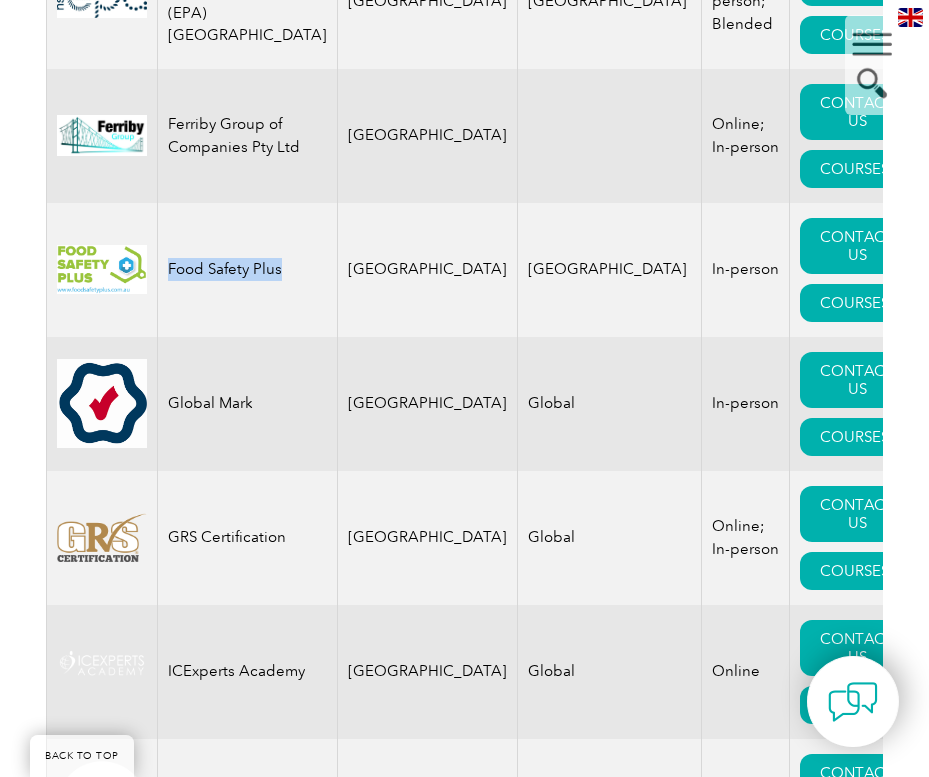 drag, startPoint x: 292, startPoint y: 222, endPoint x: 168, endPoint y: 222, distance: 124 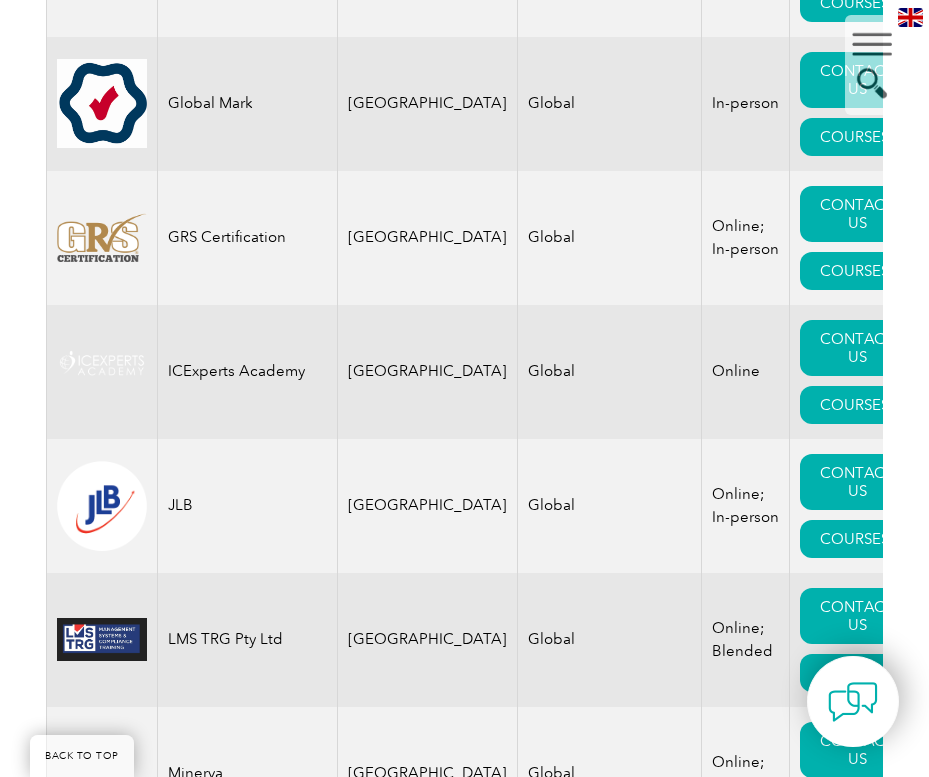 scroll, scrollTop: 2200, scrollLeft: 0, axis: vertical 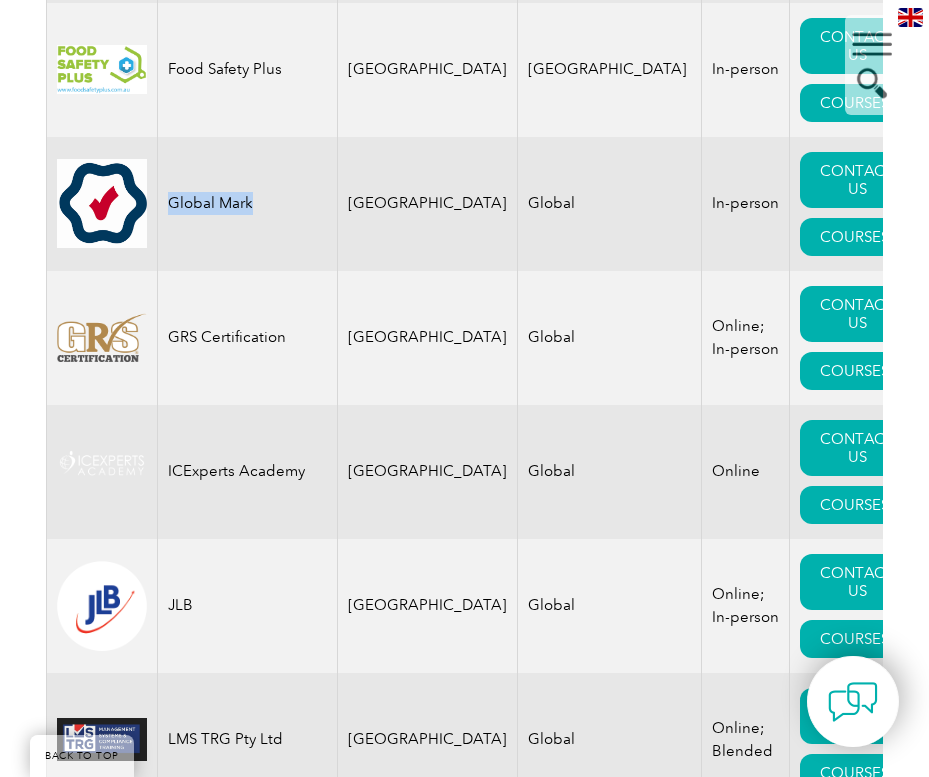 drag, startPoint x: 268, startPoint y: 161, endPoint x: 173, endPoint y: 154, distance: 95.257545 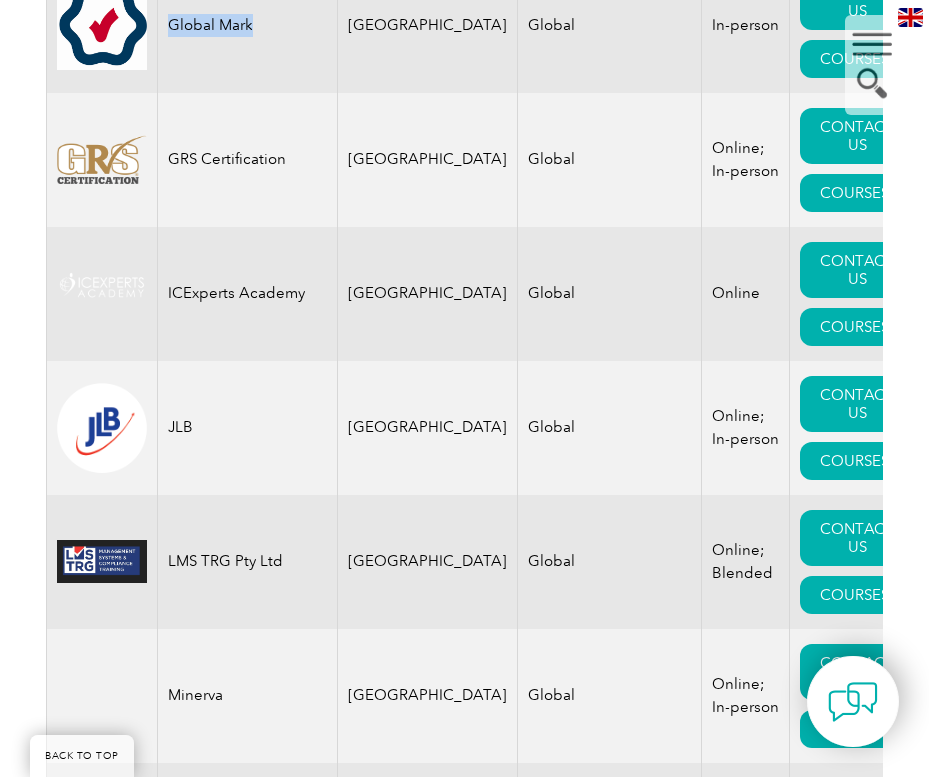 scroll, scrollTop: 2400, scrollLeft: 0, axis: vertical 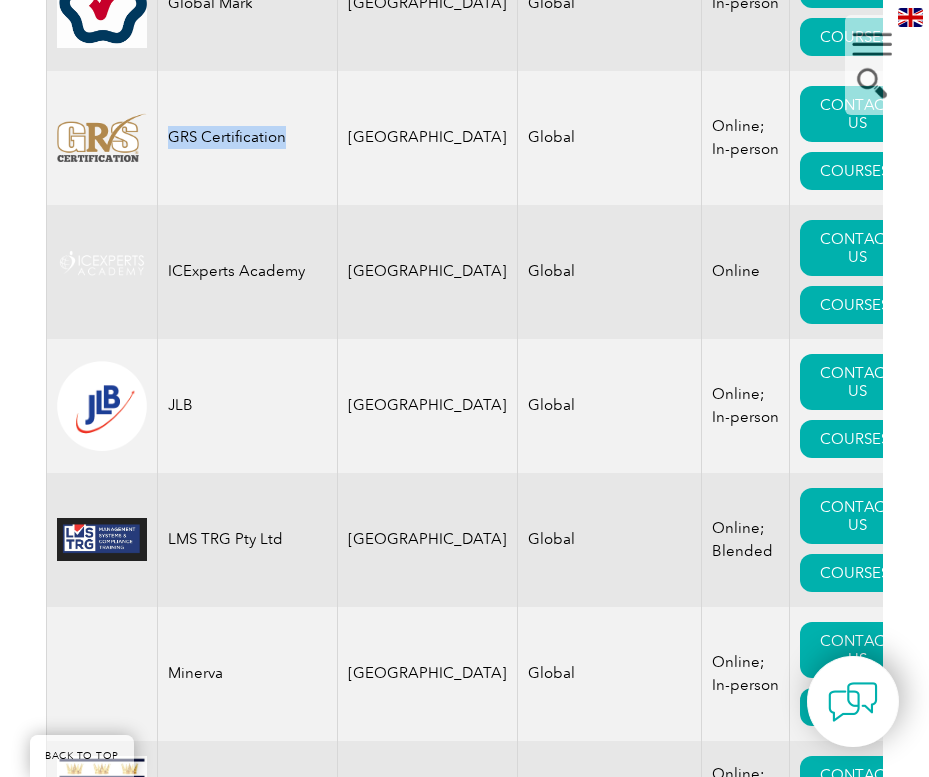 drag, startPoint x: 292, startPoint y: 98, endPoint x: 173, endPoint y: 95, distance: 119.03781 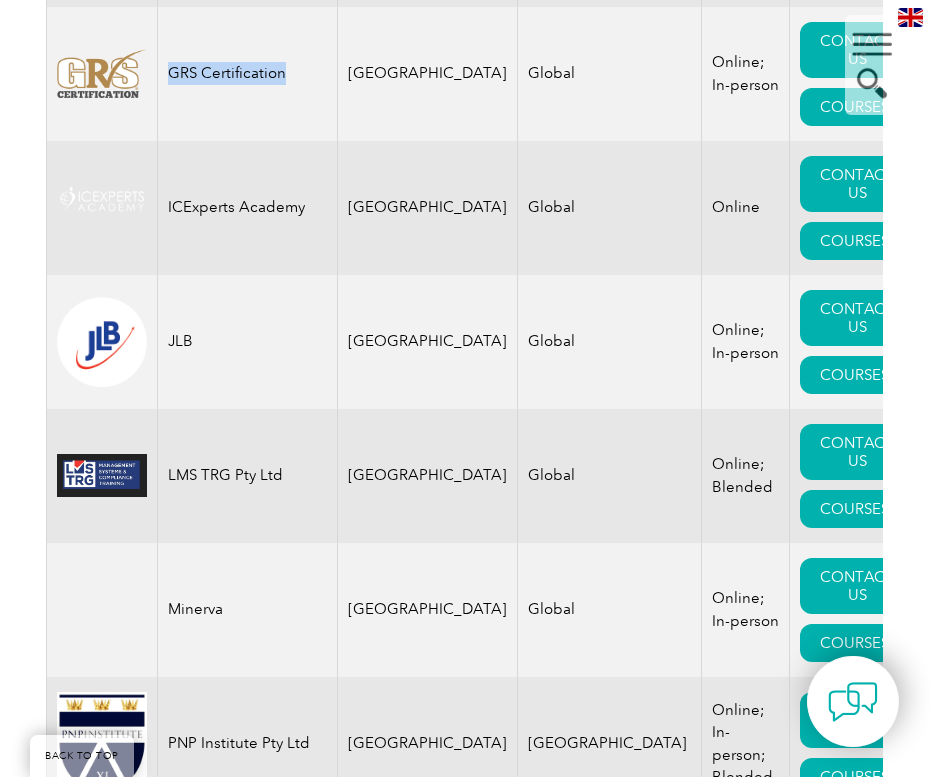 scroll, scrollTop: 2500, scrollLeft: 0, axis: vertical 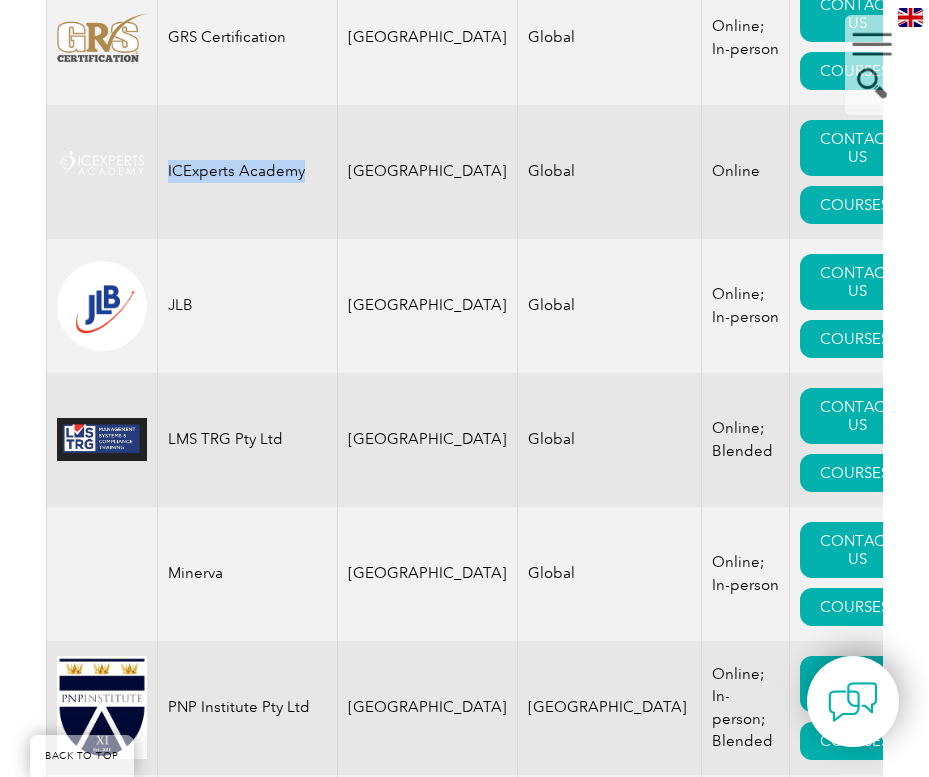 drag, startPoint x: 308, startPoint y: 120, endPoint x: 170, endPoint y: 125, distance: 138.09055 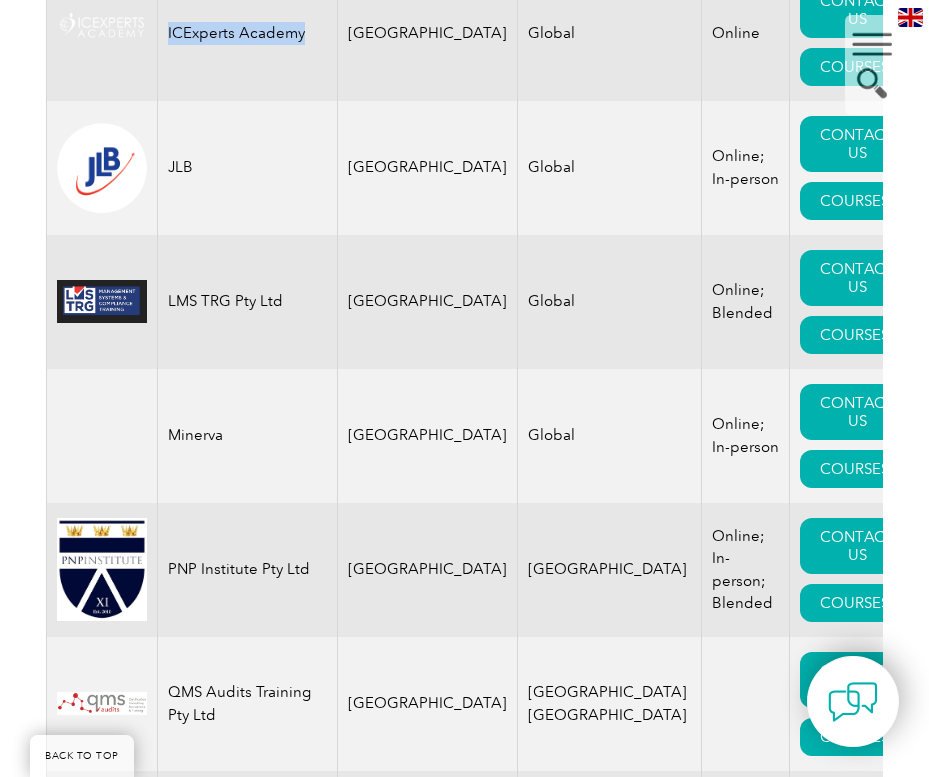 scroll, scrollTop: 2700, scrollLeft: 0, axis: vertical 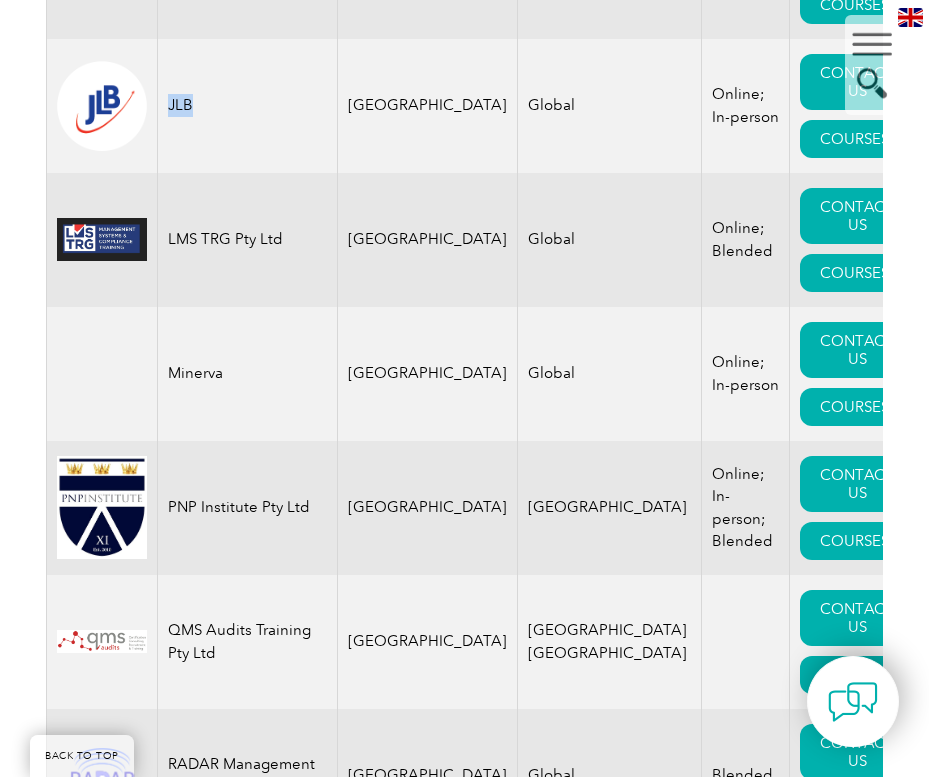 drag, startPoint x: 229, startPoint y: 66, endPoint x: 167, endPoint y: 61, distance: 62.201286 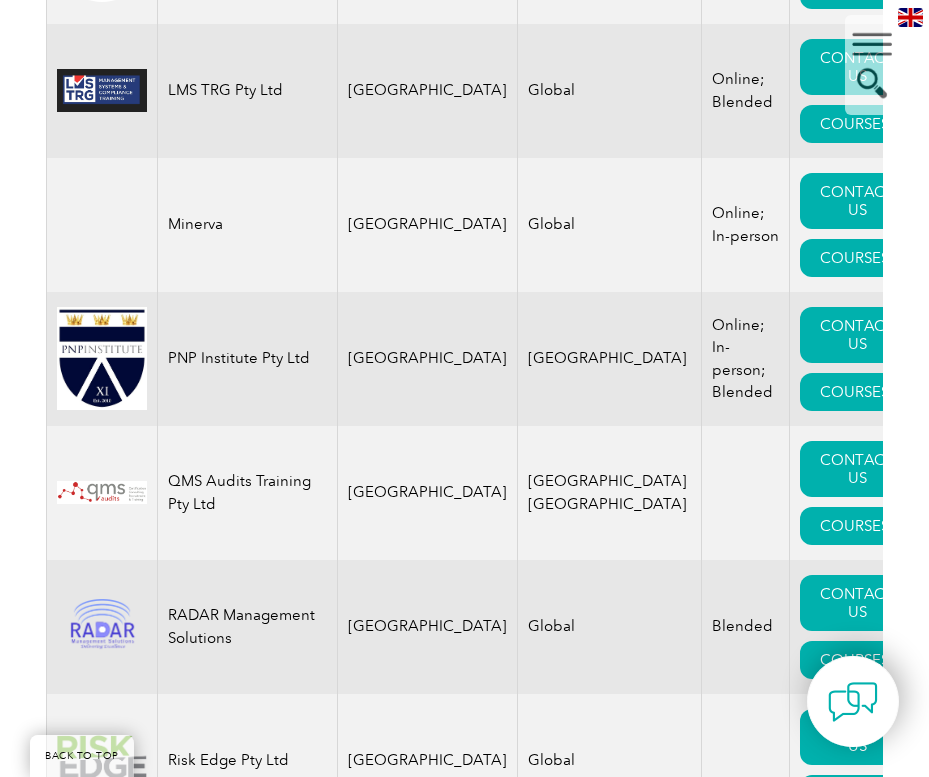 scroll, scrollTop: 2800, scrollLeft: 0, axis: vertical 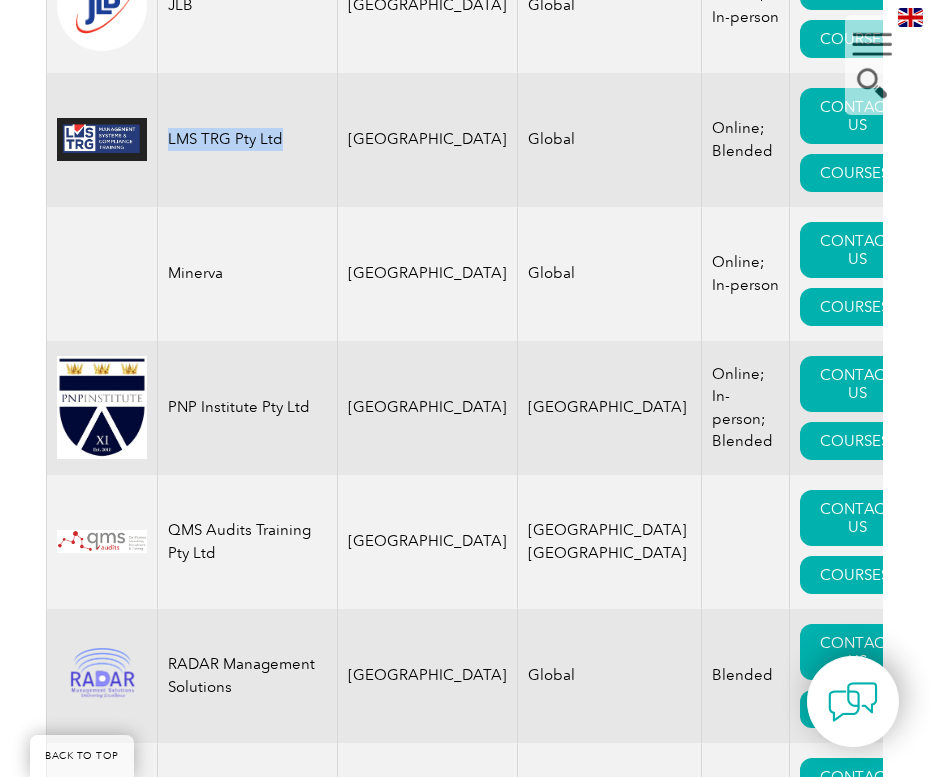 drag, startPoint x: 279, startPoint y: 92, endPoint x: 171, endPoint y: 97, distance: 108.11568 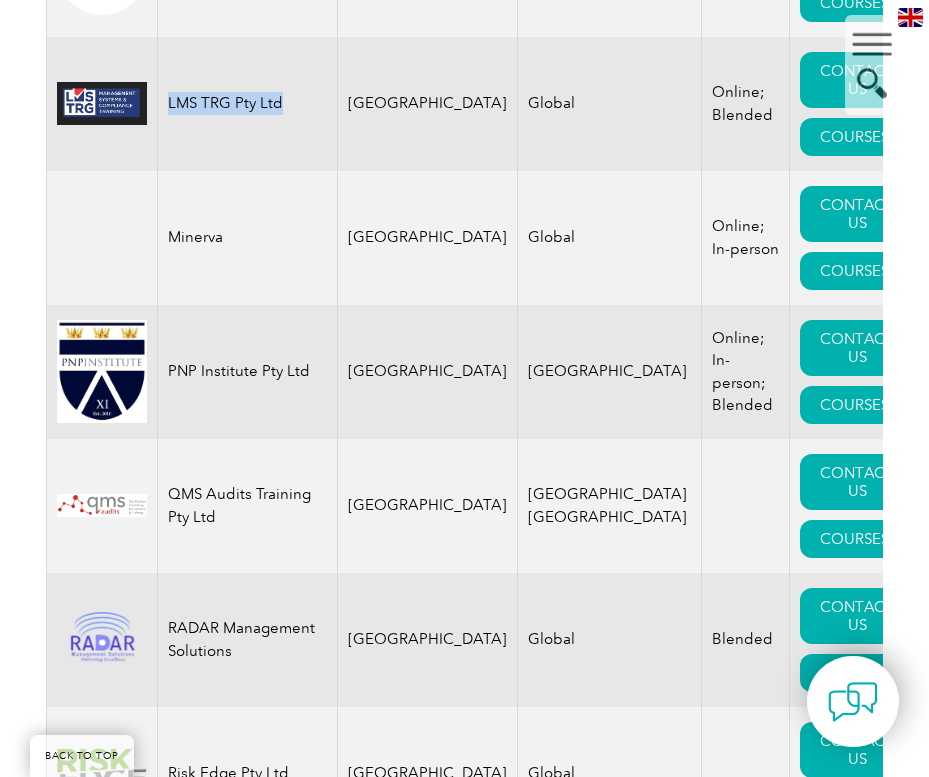 scroll, scrollTop: 2900, scrollLeft: 0, axis: vertical 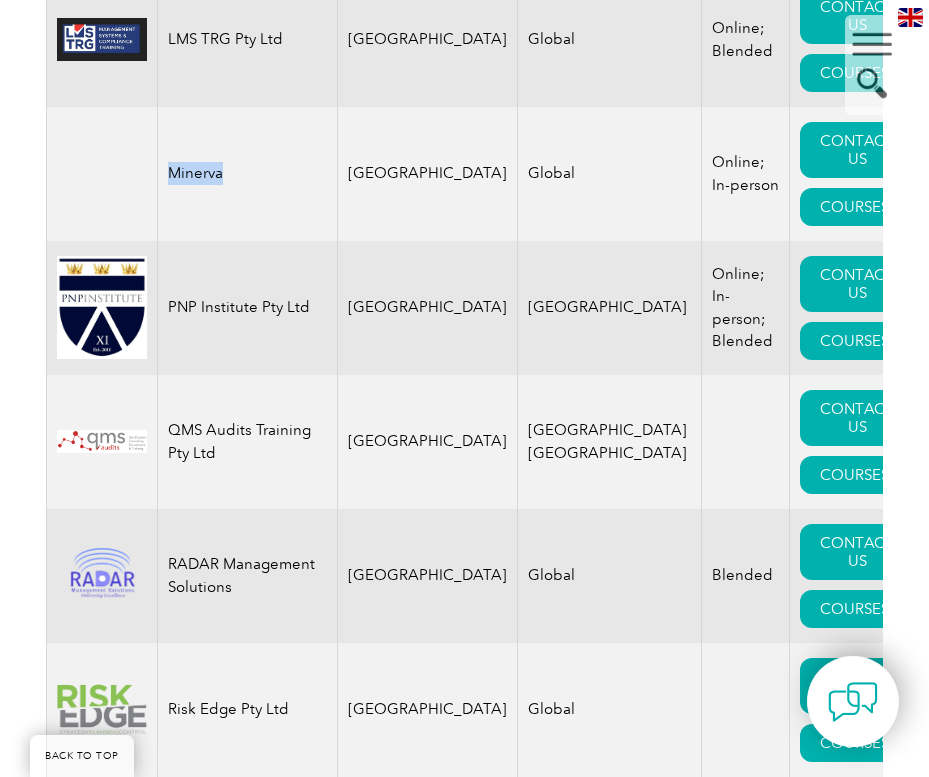 drag, startPoint x: 280, startPoint y: 141, endPoint x: 170, endPoint y: 139, distance: 110.01818 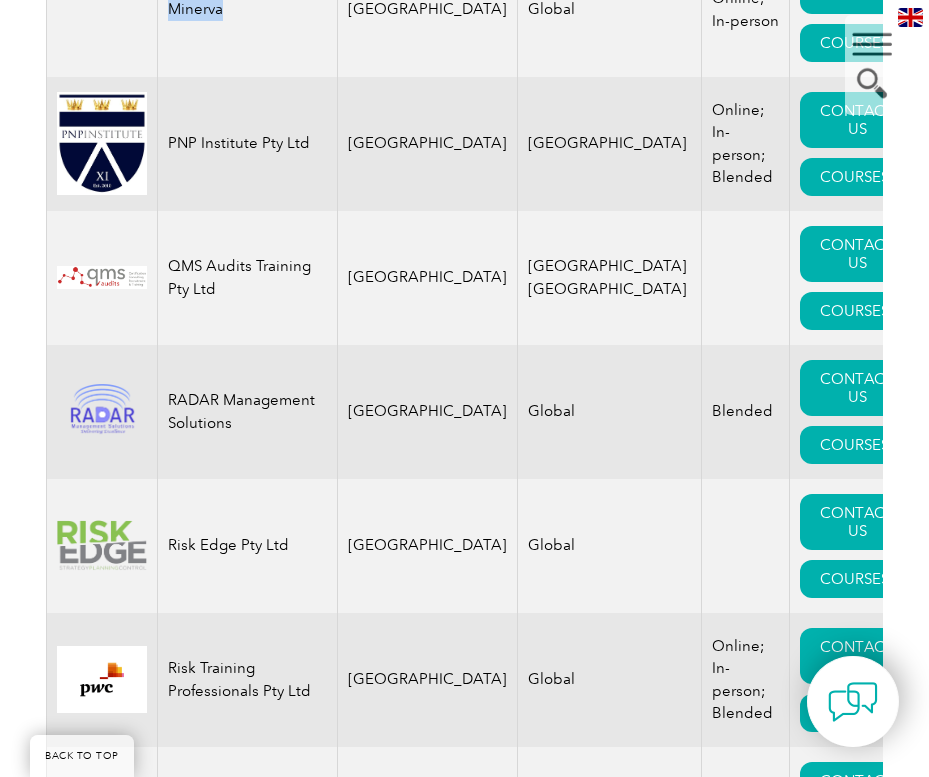 scroll, scrollTop: 3100, scrollLeft: 0, axis: vertical 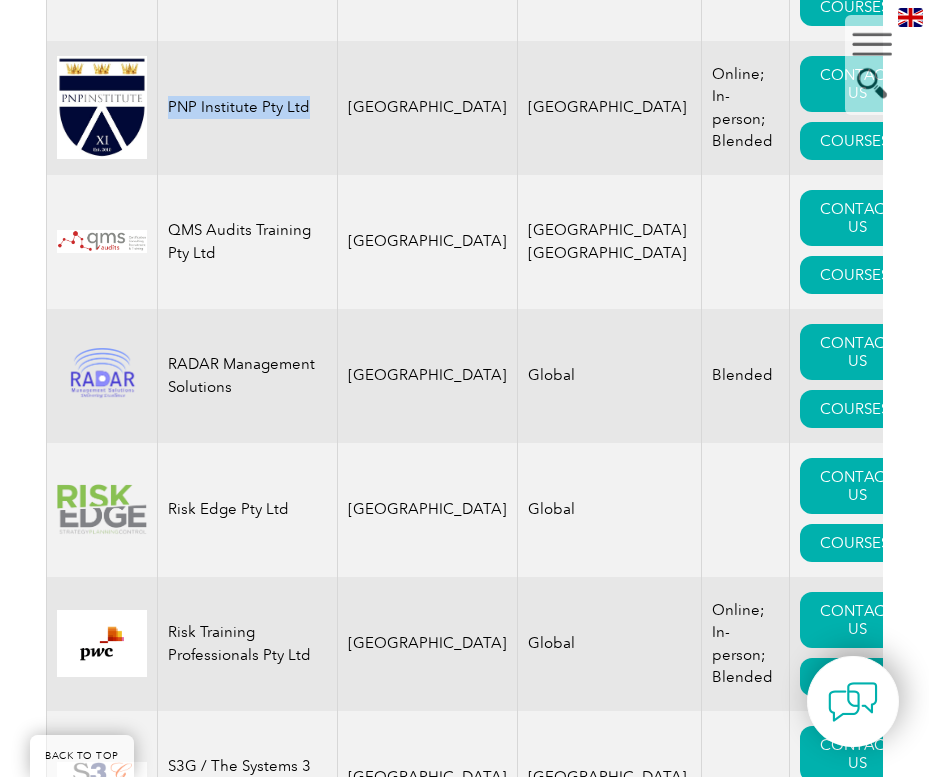 drag, startPoint x: 319, startPoint y: 57, endPoint x: 171, endPoint y: 60, distance: 148.0304 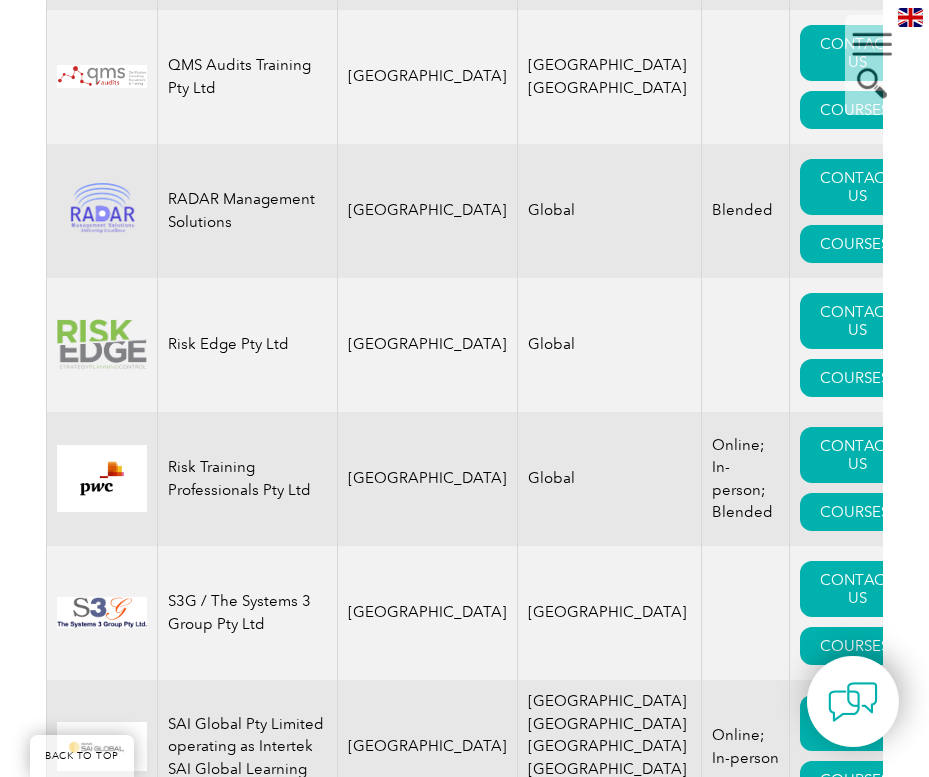 scroll, scrollTop: 3300, scrollLeft: 0, axis: vertical 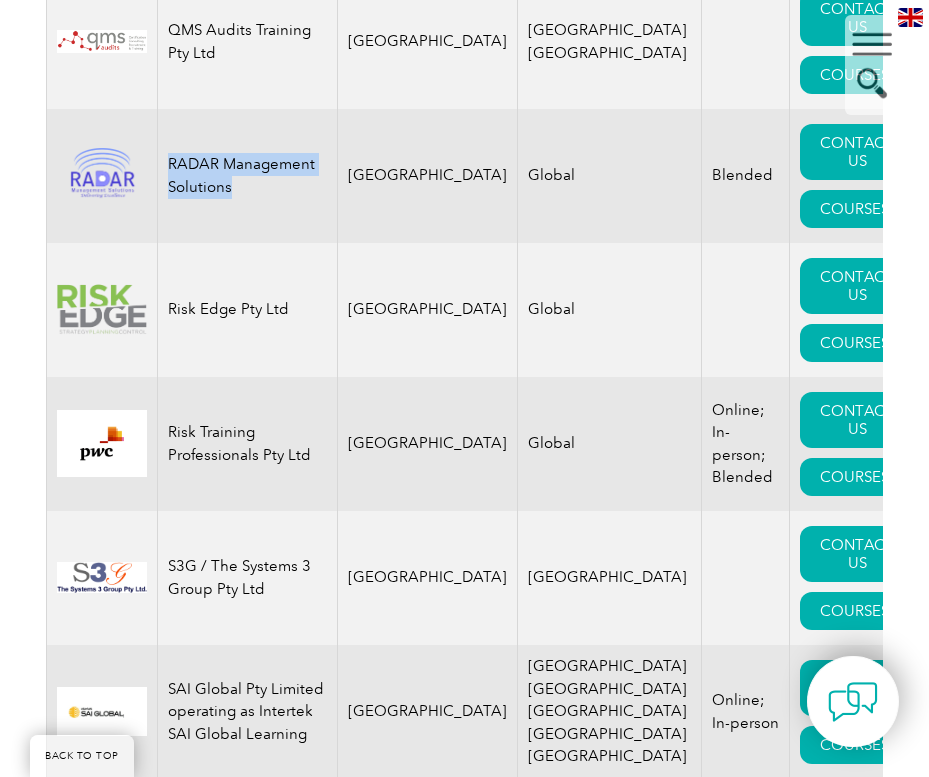 drag, startPoint x: 241, startPoint y: 147, endPoint x: 217, endPoint y: 114, distance: 40.804413 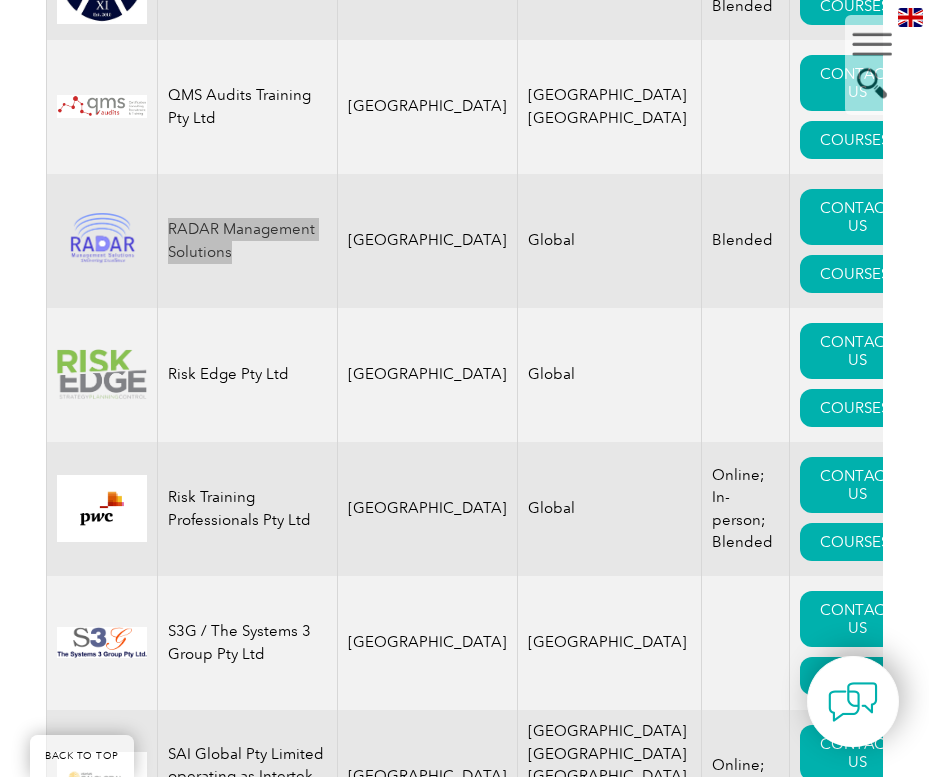 scroll, scrollTop: 3200, scrollLeft: 0, axis: vertical 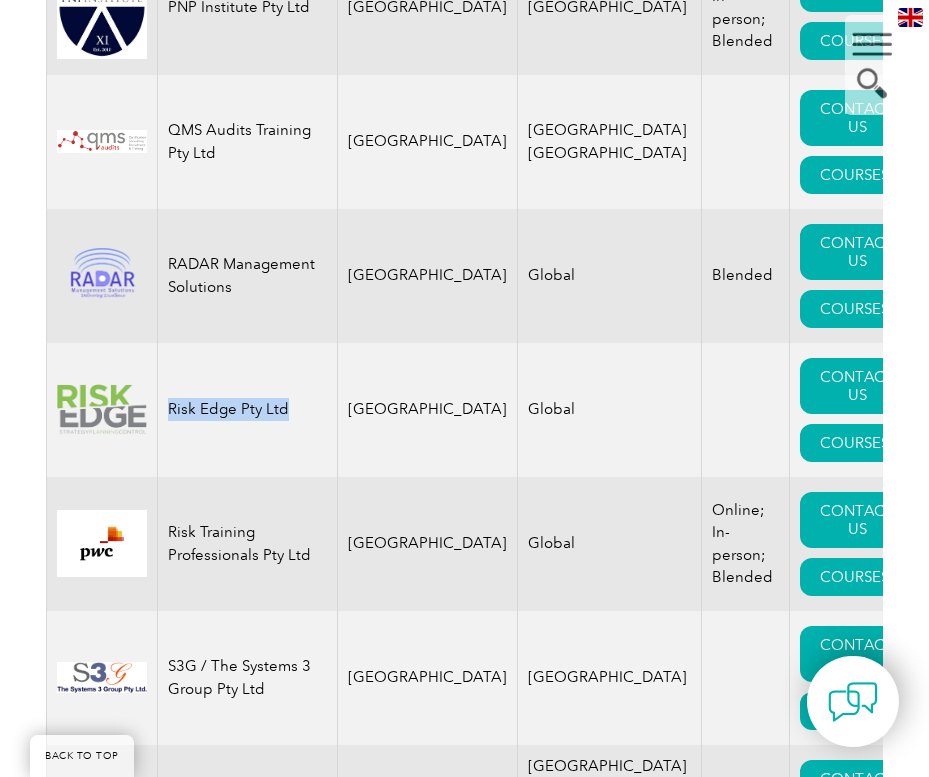 drag, startPoint x: 297, startPoint y: 357, endPoint x: 168, endPoint y: 359, distance: 129.0155 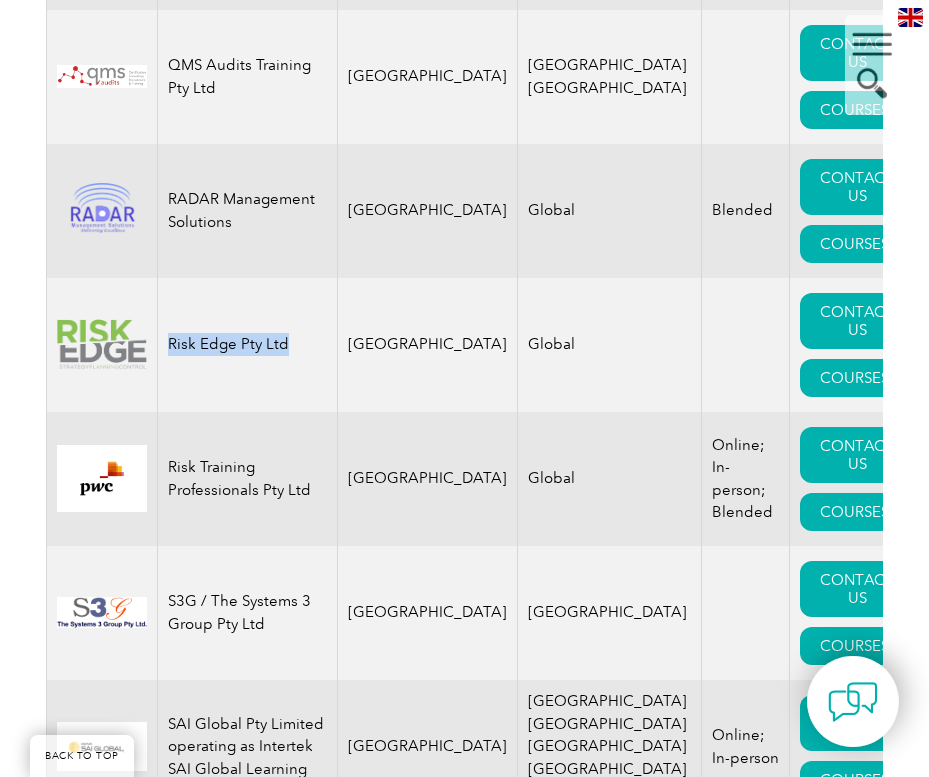 scroll, scrollTop: 3300, scrollLeft: 0, axis: vertical 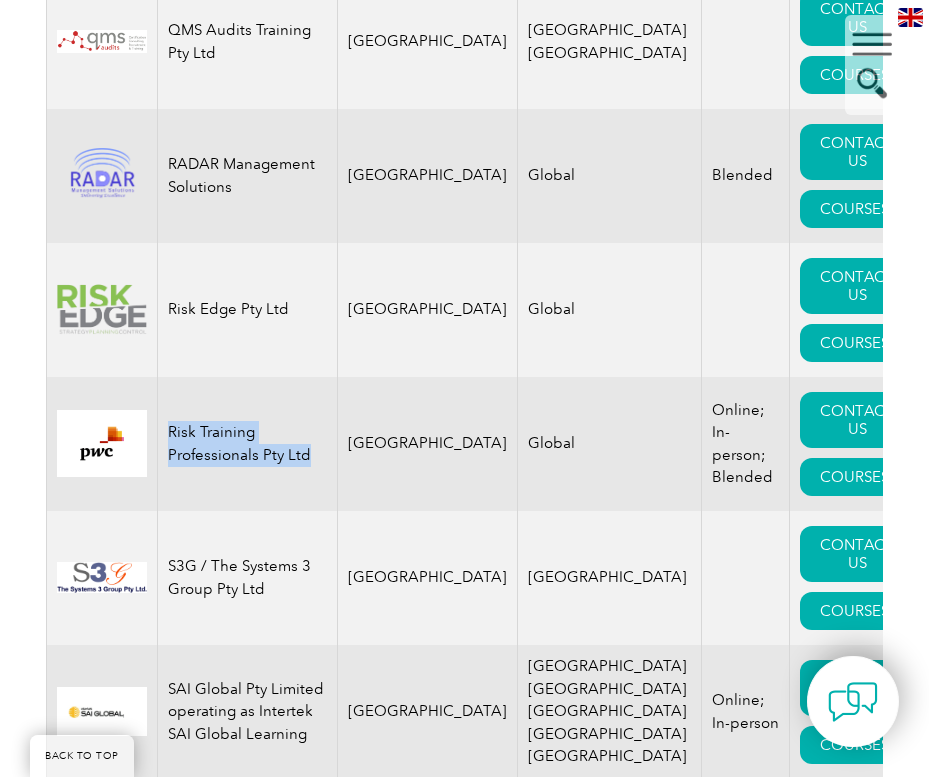 drag, startPoint x: 313, startPoint y: 406, endPoint x: 164, endPoint y: 389, distance: 149.96666 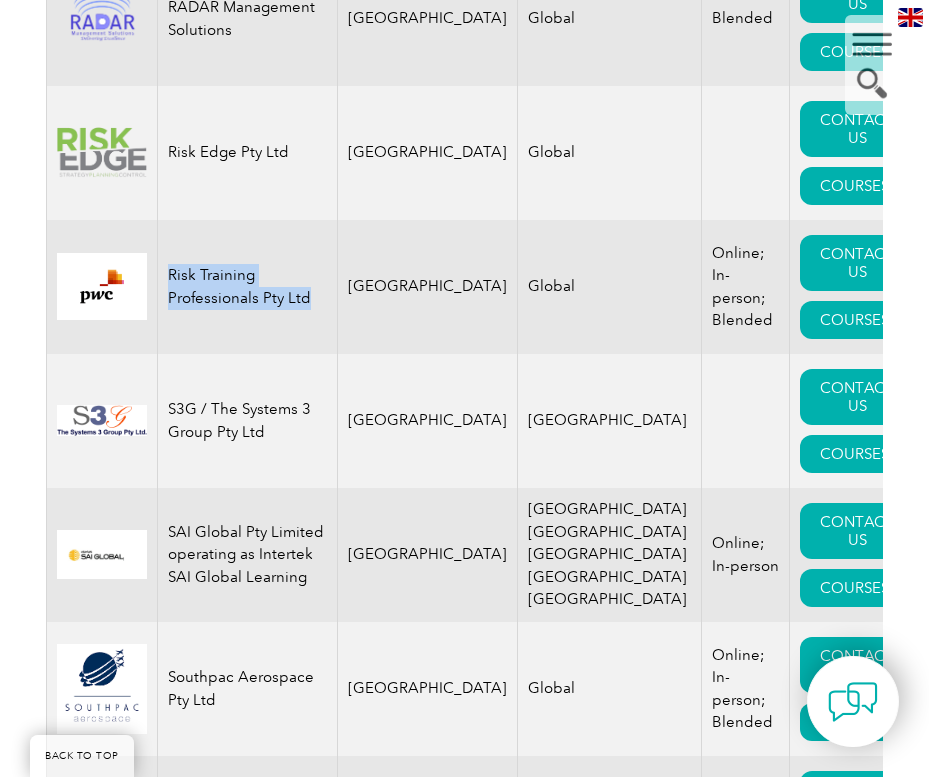 scroll, scrollTop: 3500, scrollLeft: 0, axis: vertical 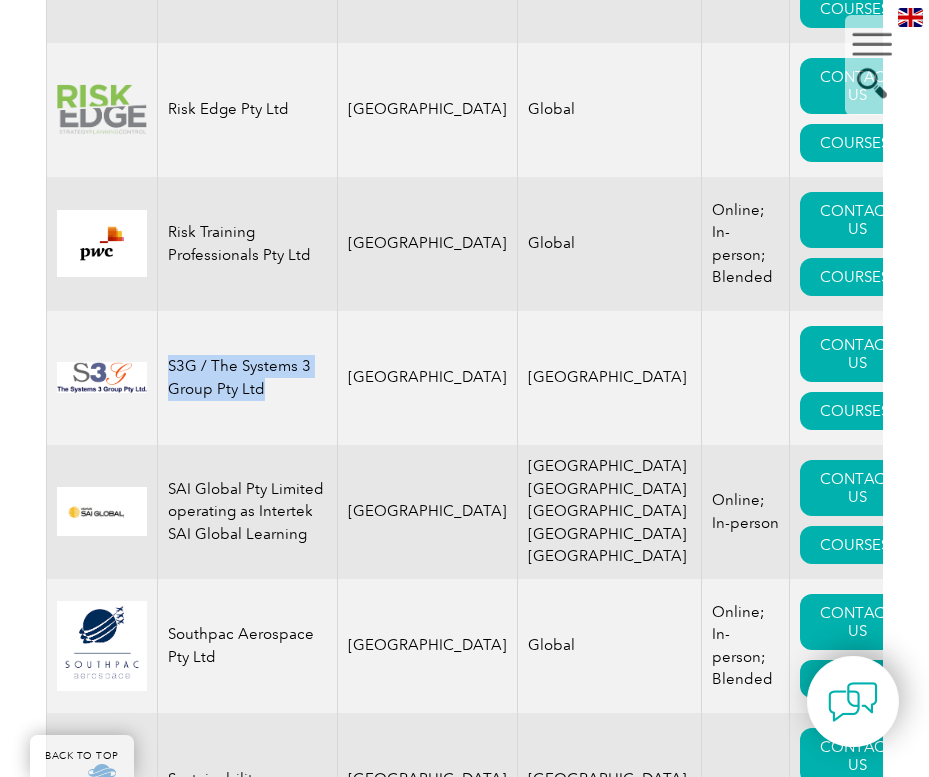 drag, startPoint x: 298, startPoint y: 343, endPoint x: 169, endPoint y: 311, distance: 132.90974 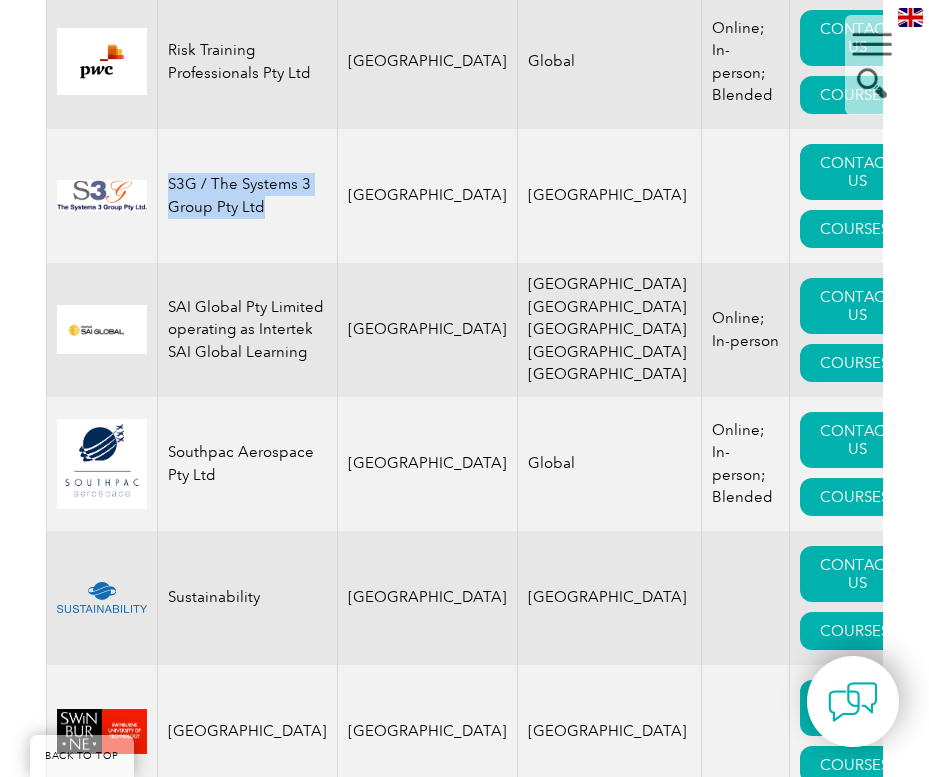scroll, scrollTop: 3700, scrollLeft: 0, axis: vertical 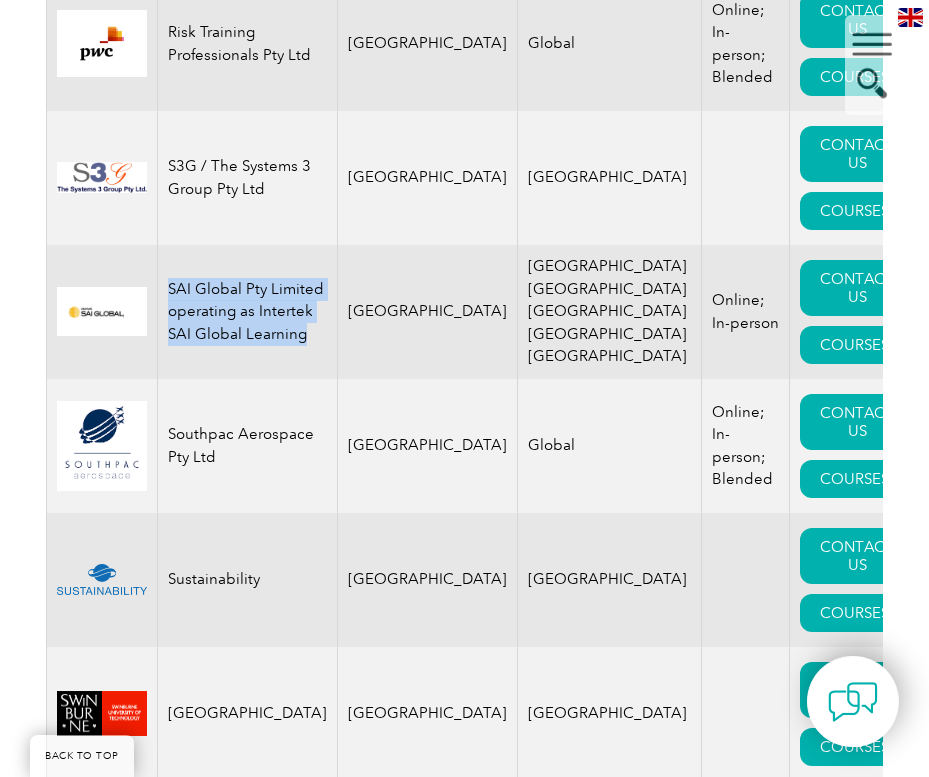 drag, startPoint x: 306, startPoint y: 286, endPoint x: 171, endPoint y: 241, distance: 142.30249 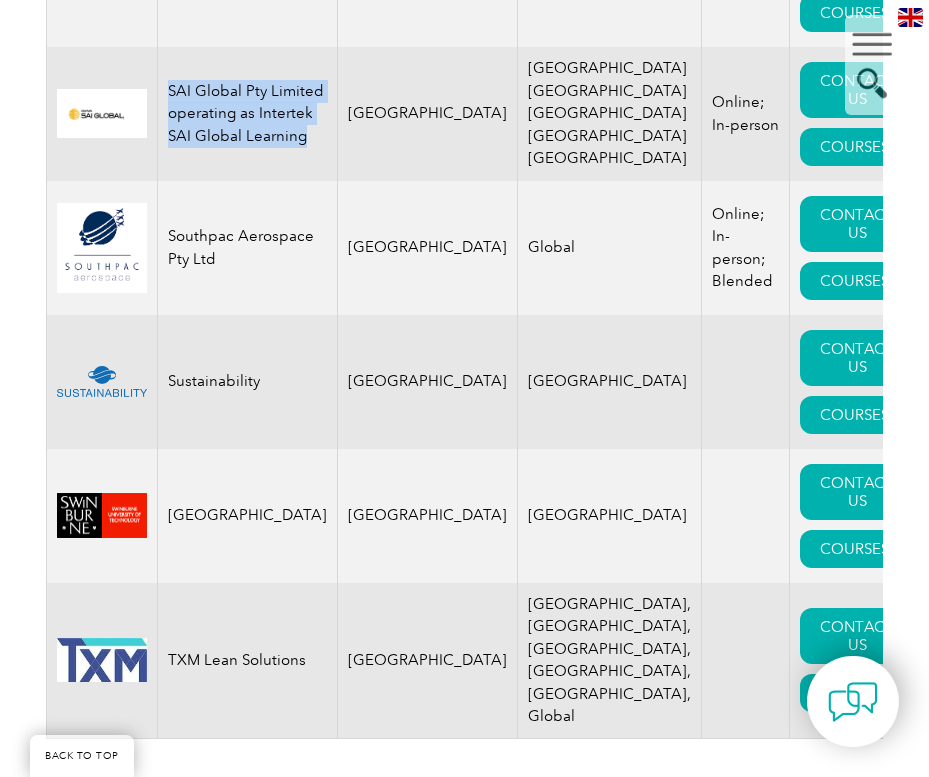 scroll, scrollTop: 3900, scrollLeft: 0, axis: vertical 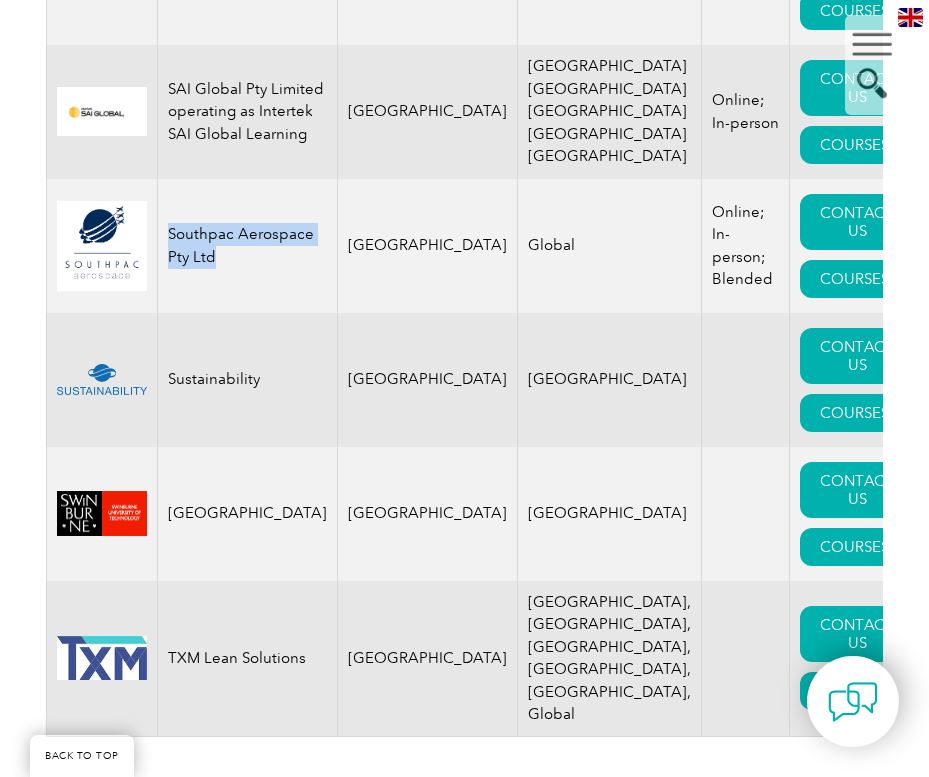 drag, startPoint x: 206, startPoint y: 213, endPoint x: 172, endPoint y: 185, distance: 44.04543 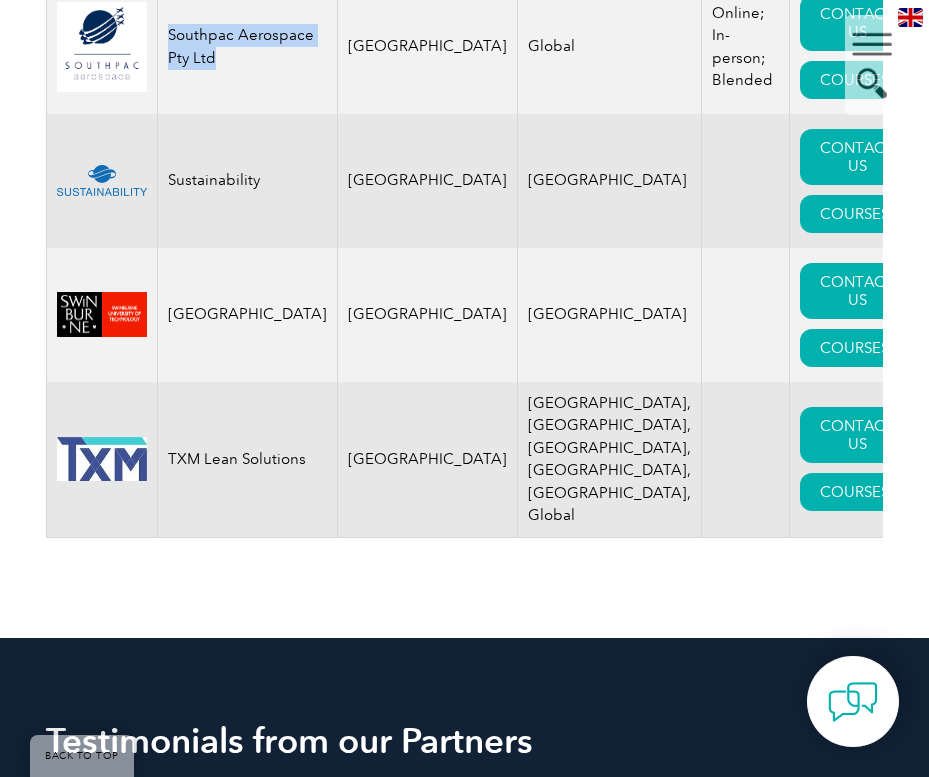 scroll, scrollTop: 4100, scrollLeft: 0, axis: vertical 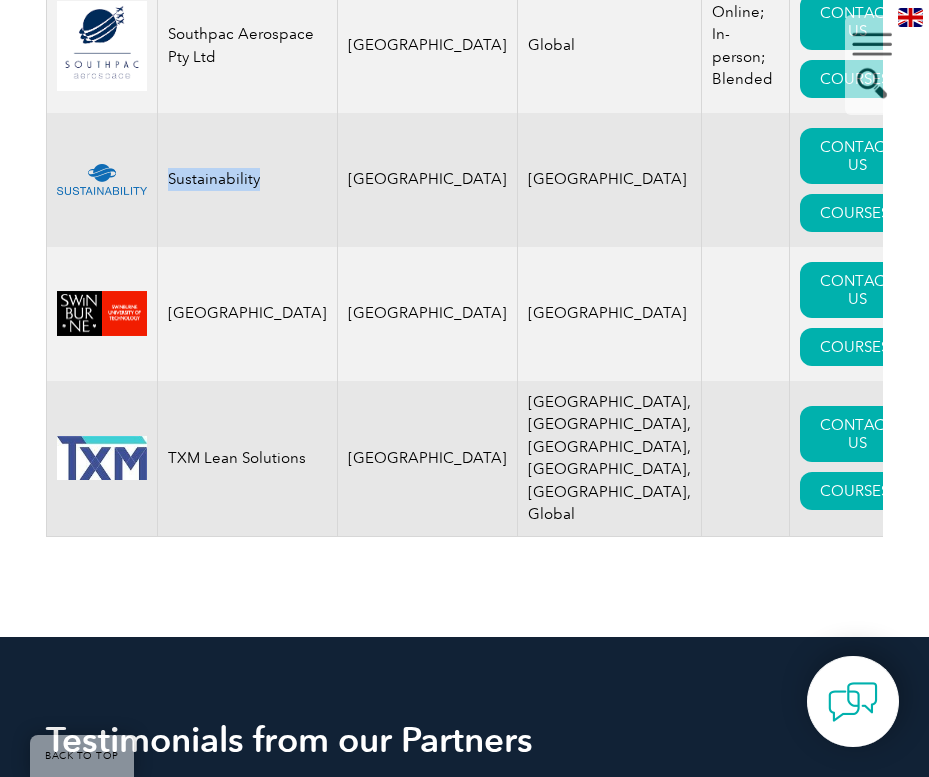 drag, startPoint x: 277, startPoint y: 129, endPoint x: 167, endPoint y: 120, distance: 110.36757 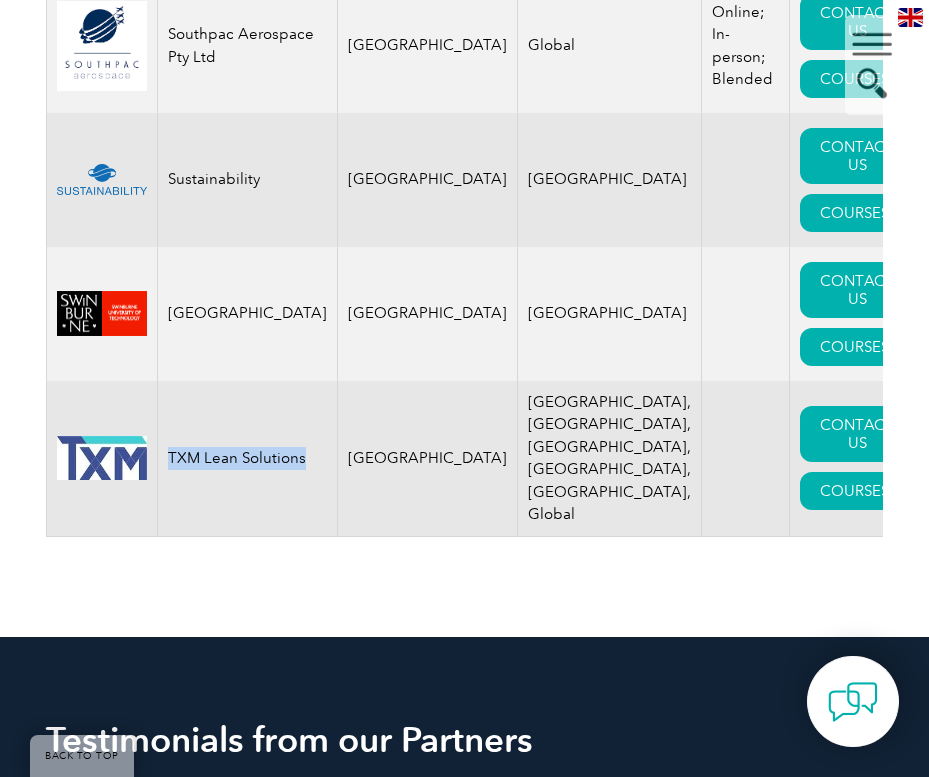 drag, startPoint x: 303, startPoint y: 396, endPoint x: 170, endPoint y: 395, distance: 133.00375 